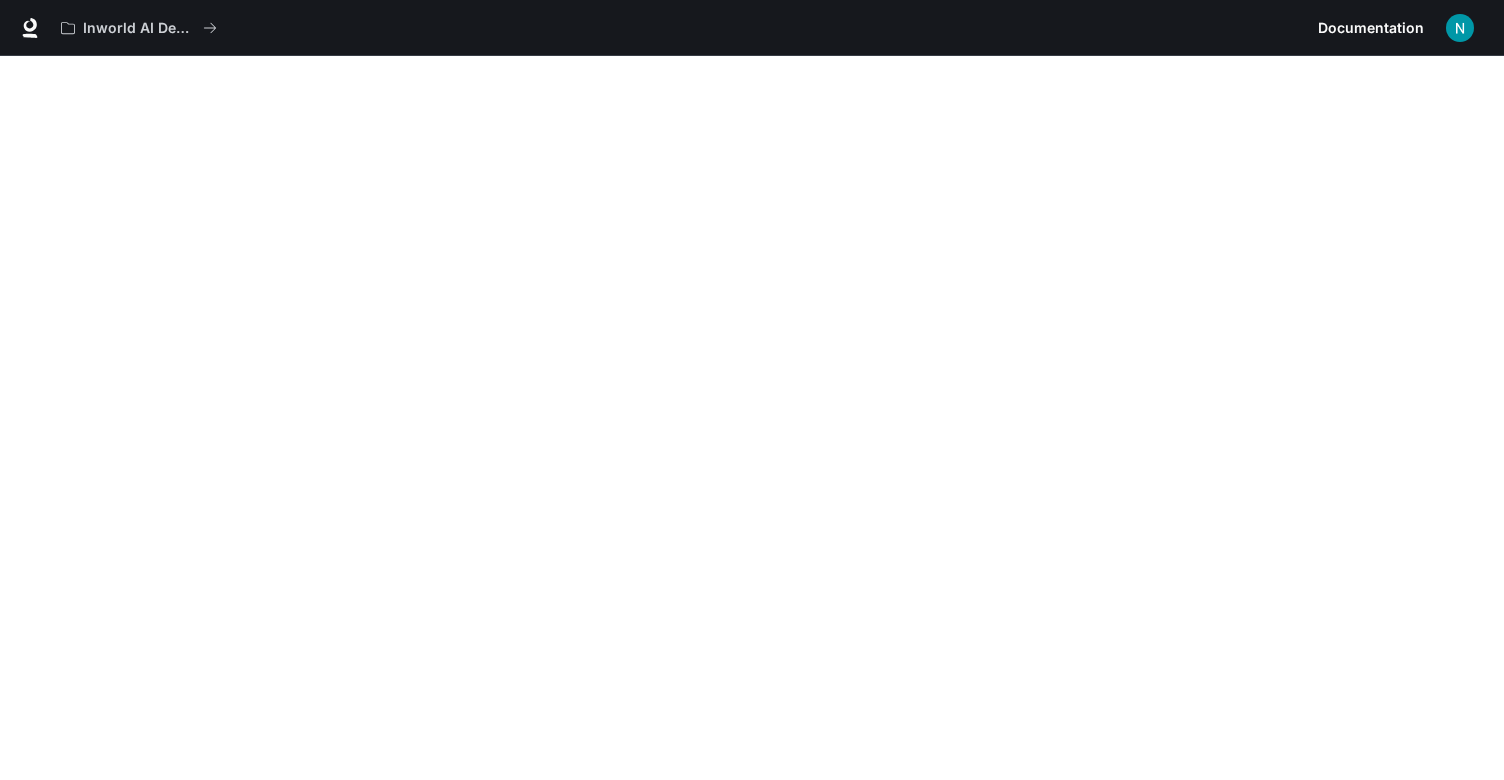 scroll, scrollTop: 0, scrollLeft: 0, axis: both 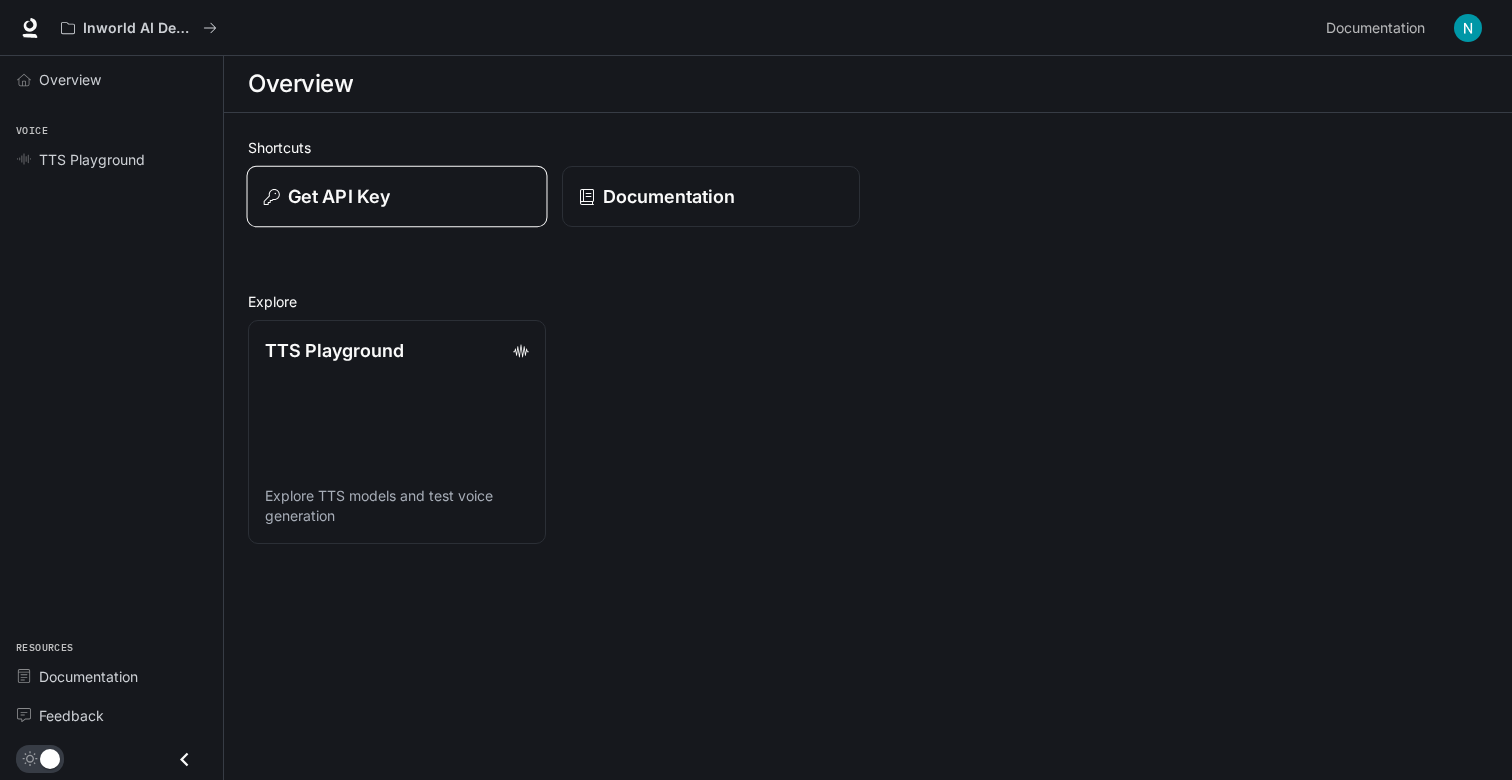 click on "Get API Key" at bounding box center (397, 196) 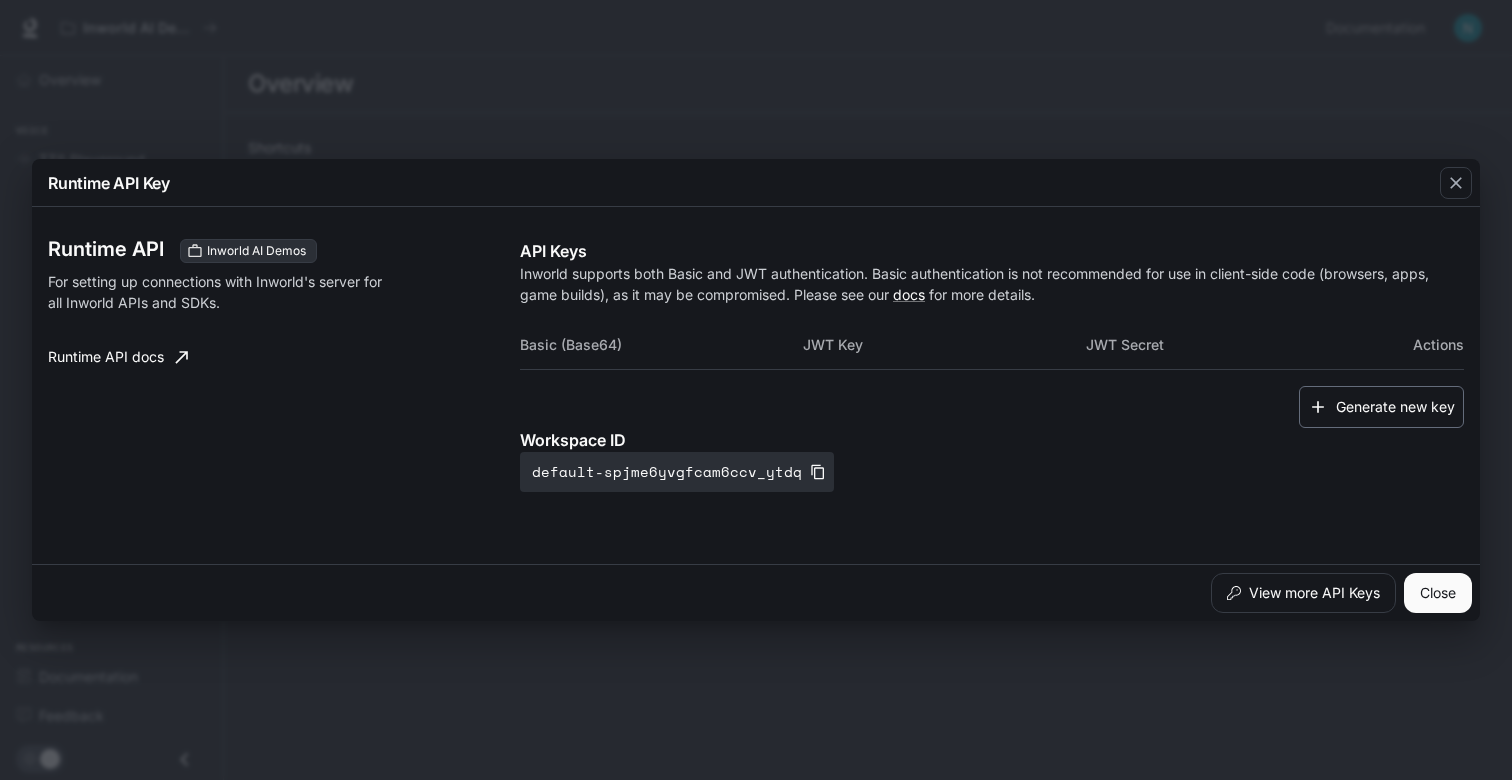 click on "Generate new key" at bounding box center [1381, 407] 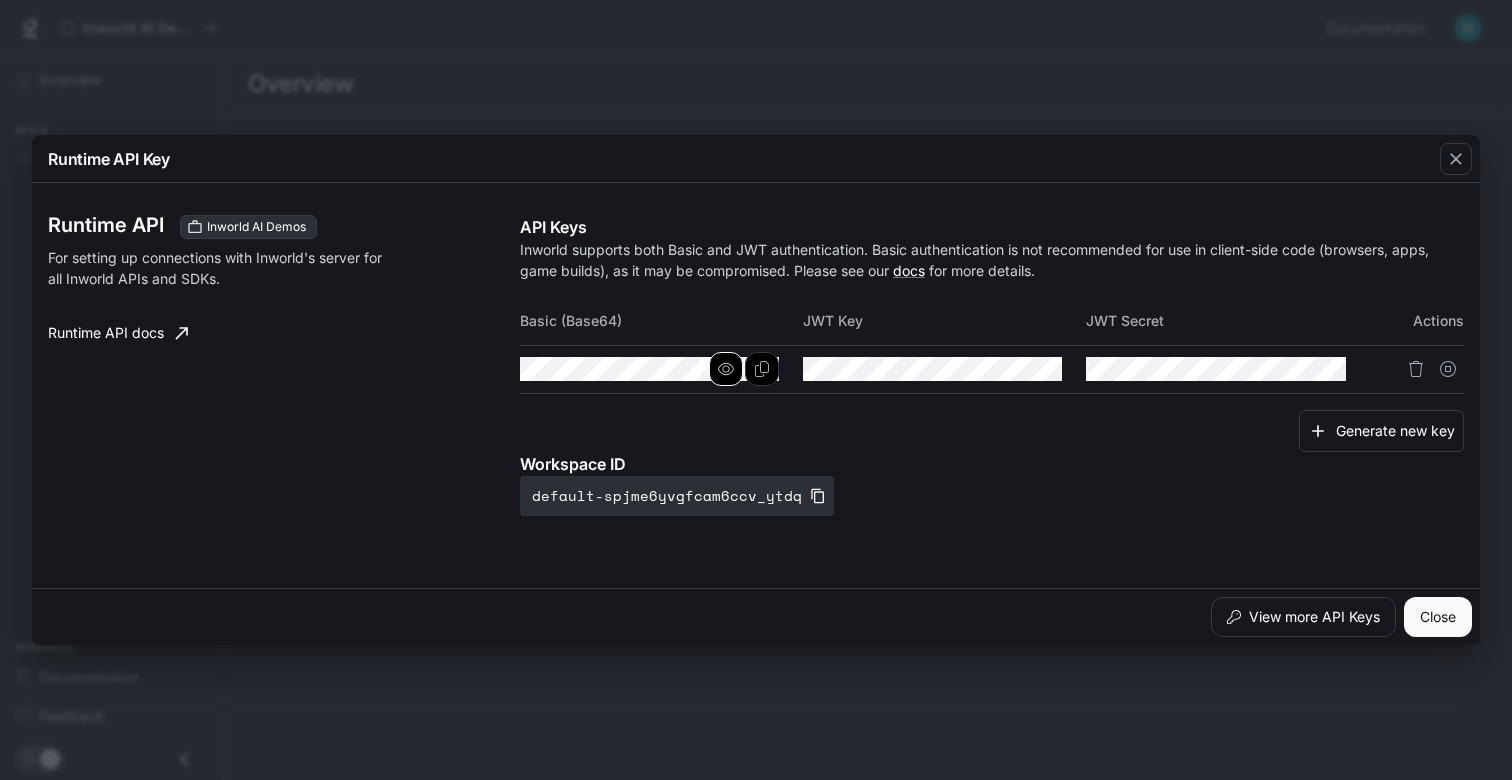 click at bounding box center (726, 369) 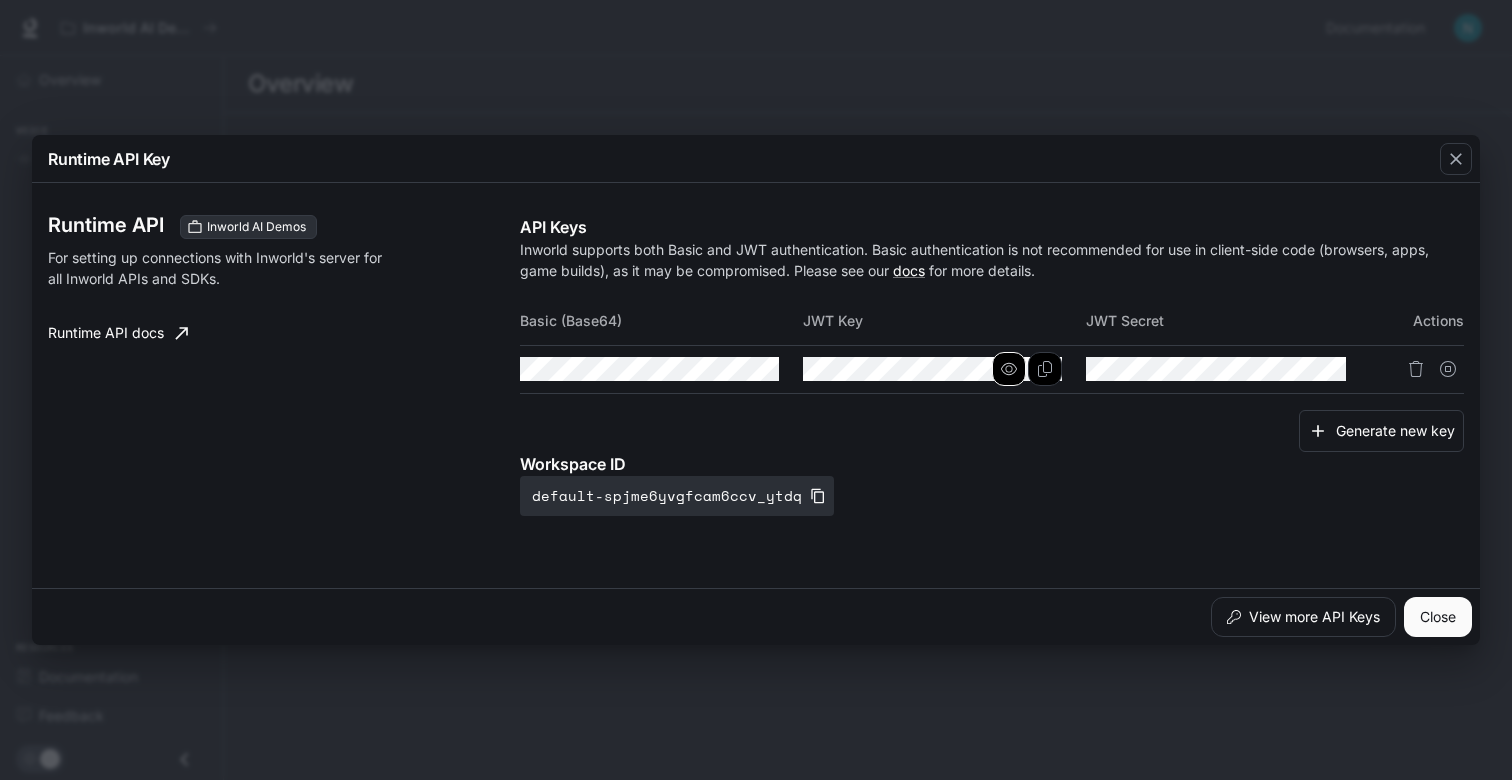click at bounding box center [0, 0] 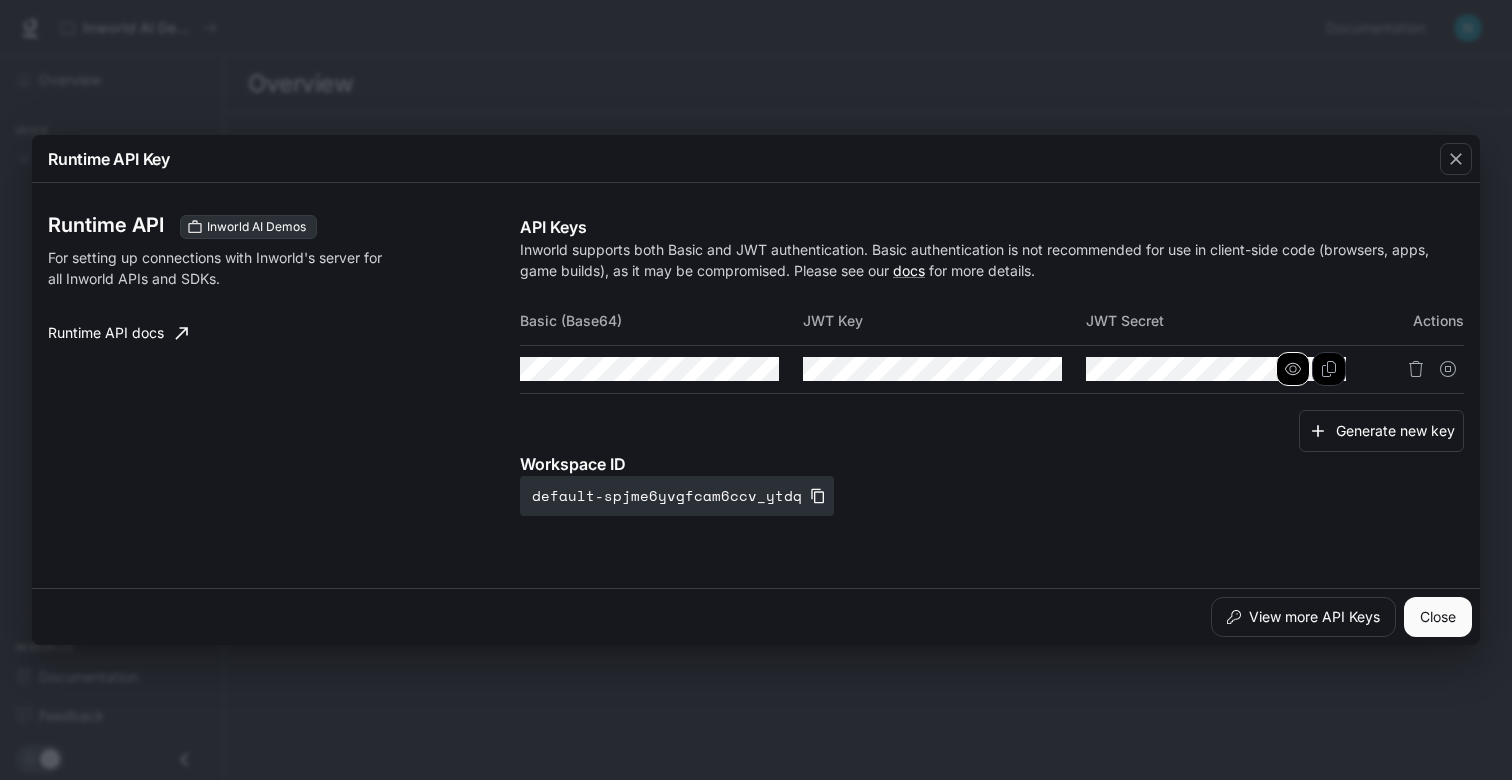 click at bounding box center [0, 0] 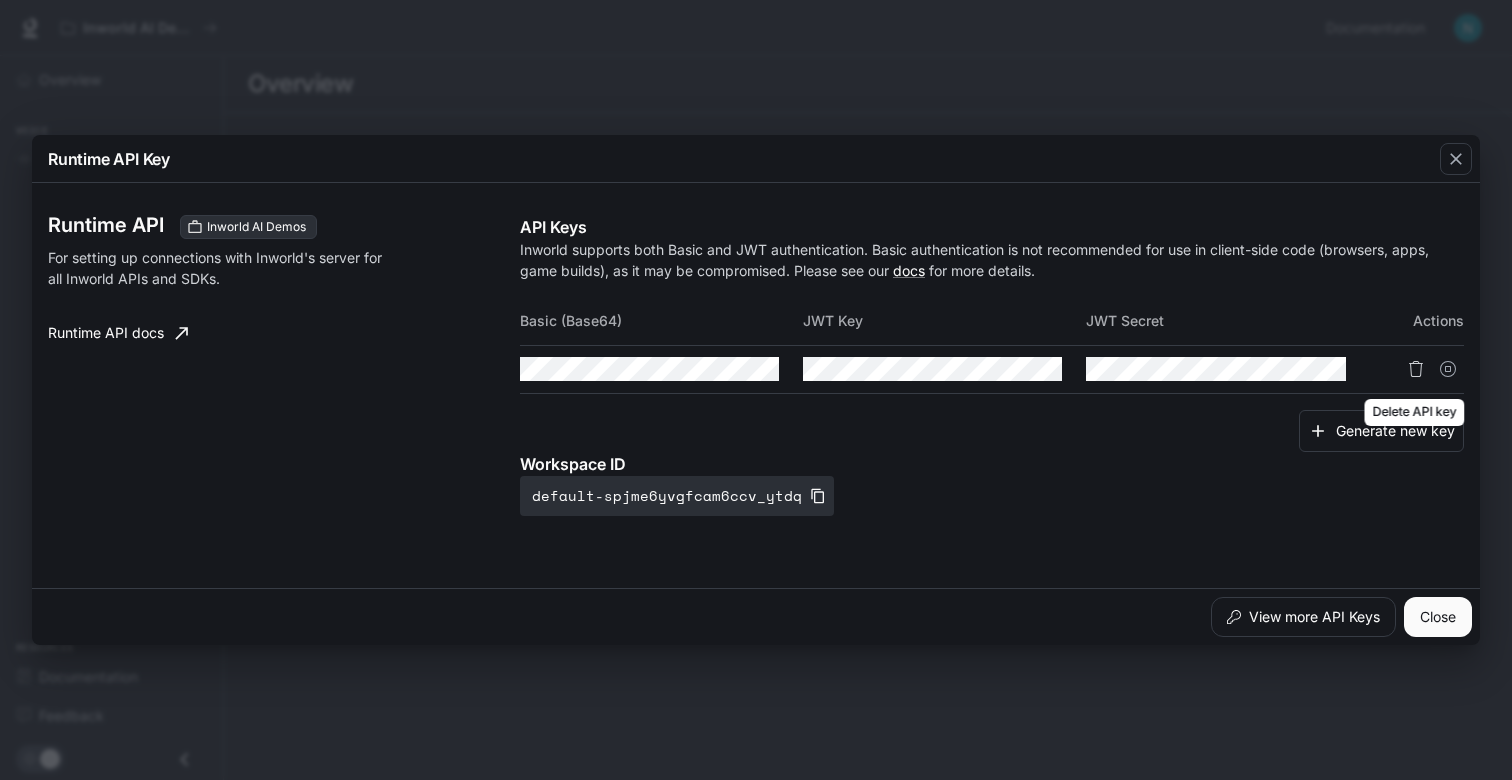 click at bounding box center (1416, 369) 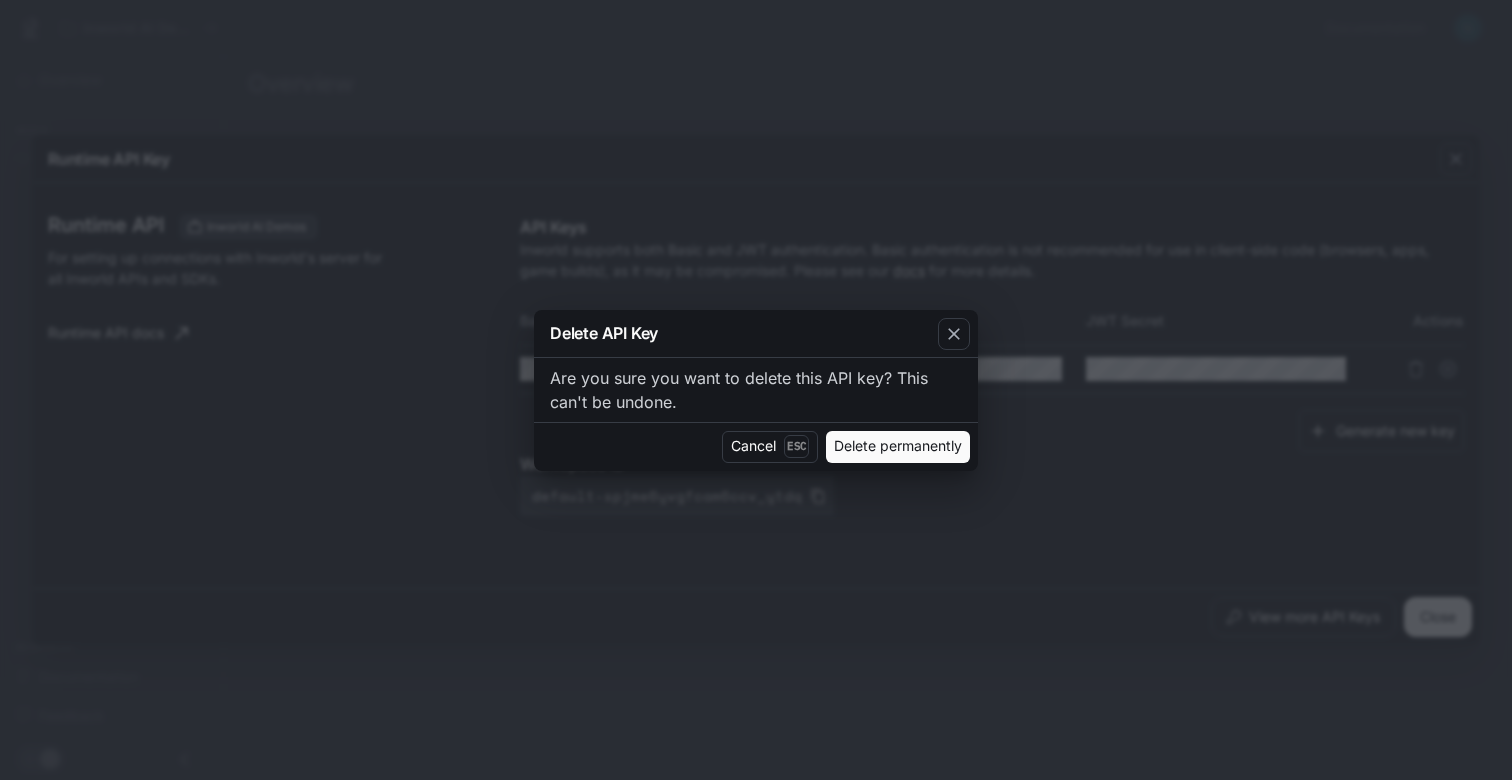 click on "Delete permanently" at bounding box center [898, 447] 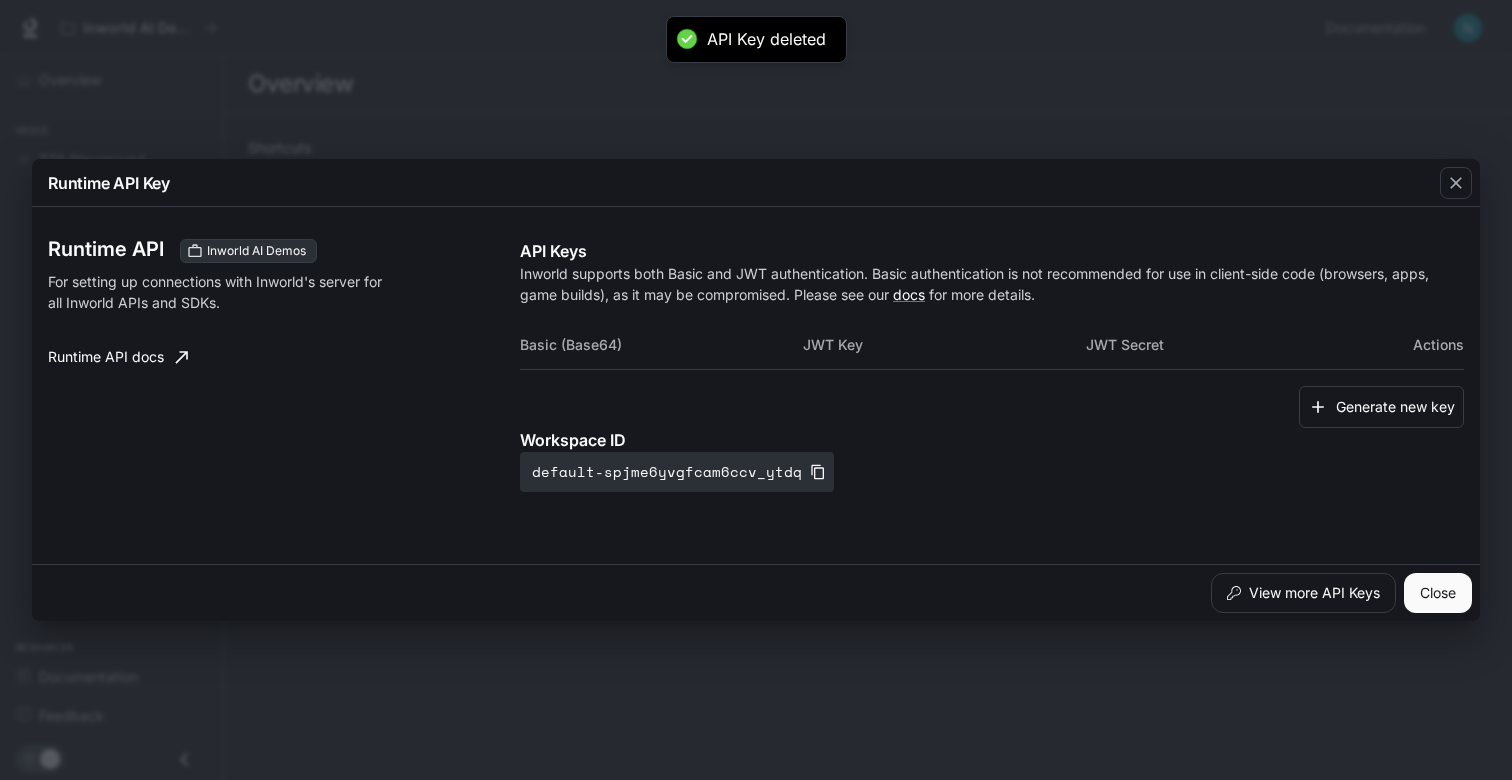 click on "Runtime API Key" at bounding box center (756, 183) 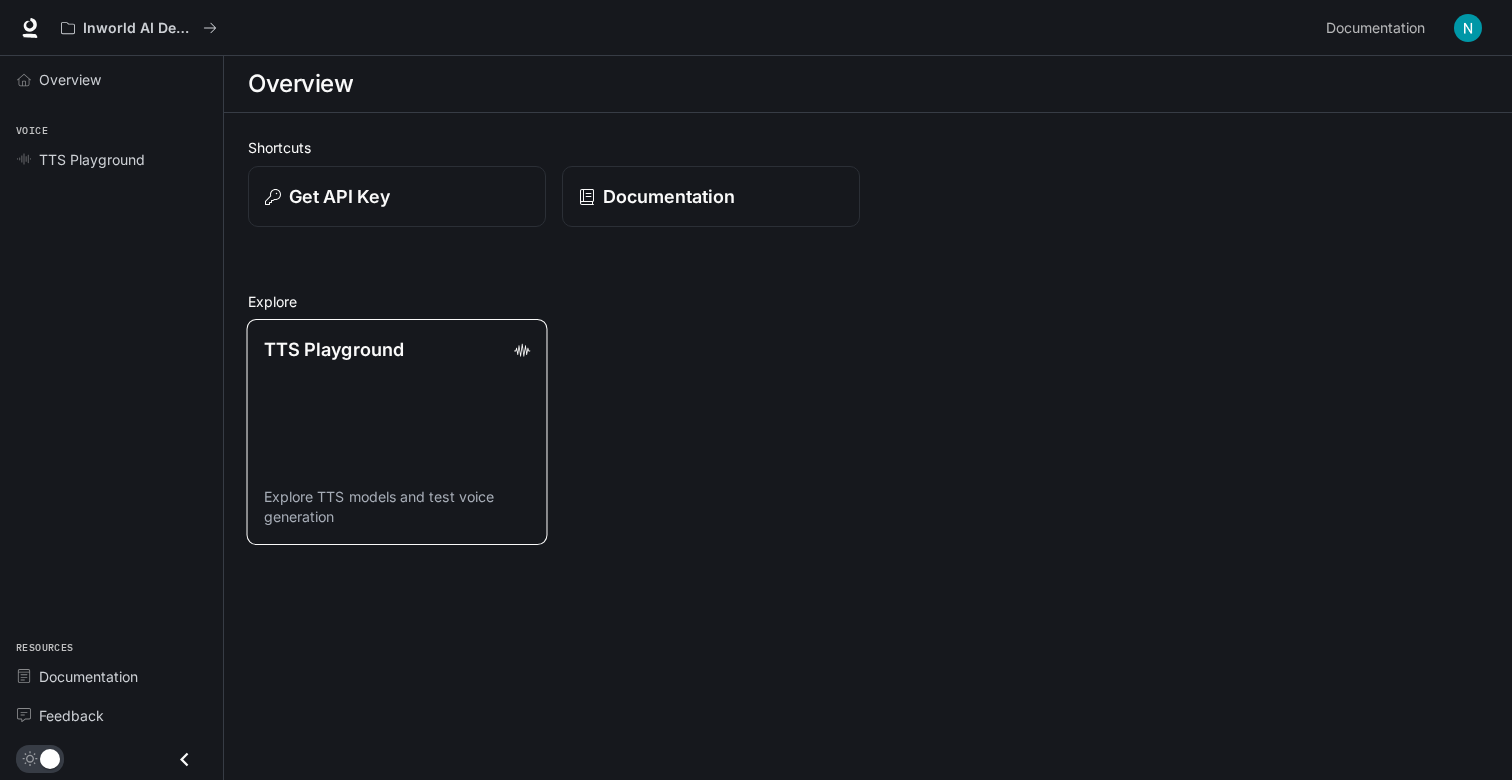 click on "TTS Playground Explore TTS models and test voice generation" at bounding box center (397, 432) 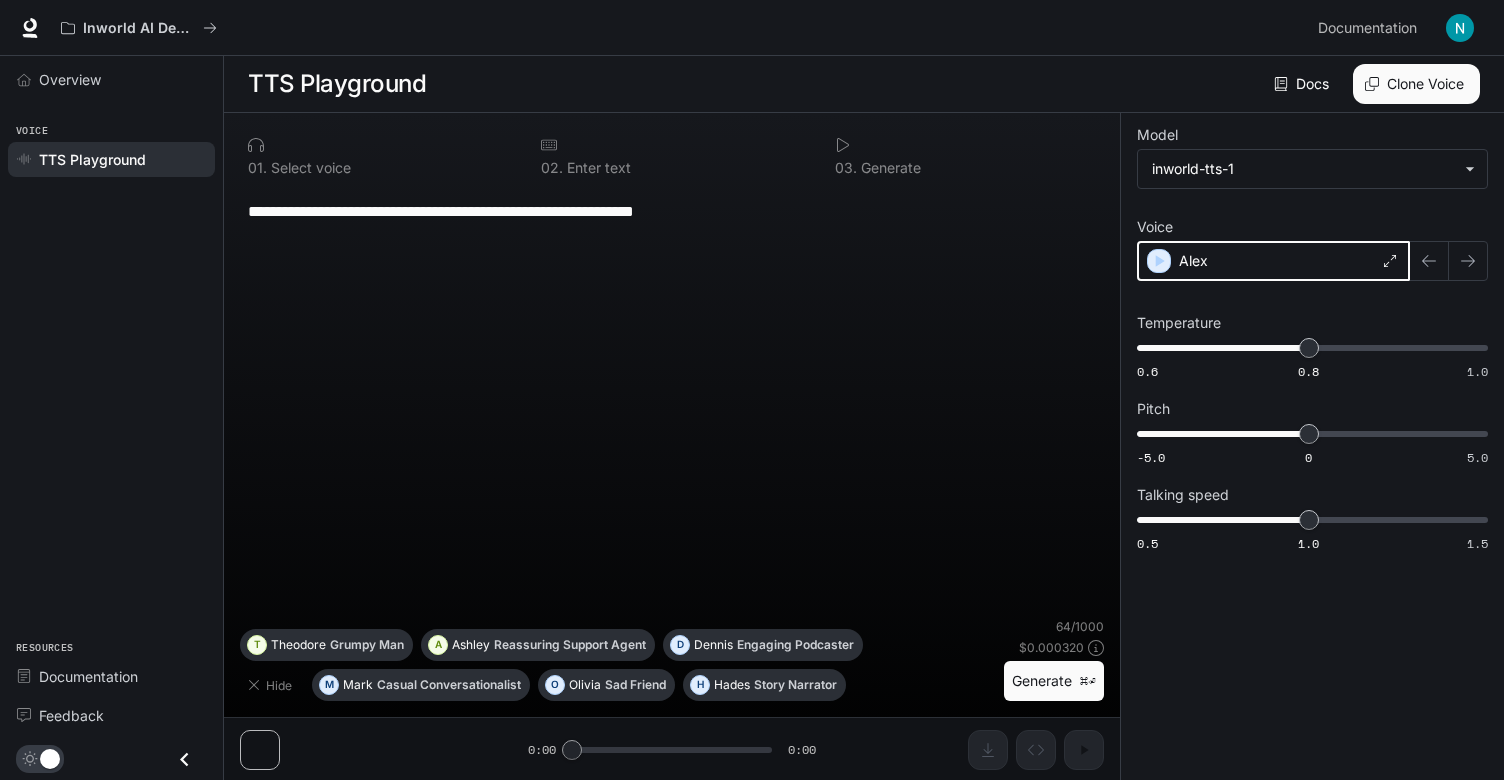 click at bounding box center [1159, 261] 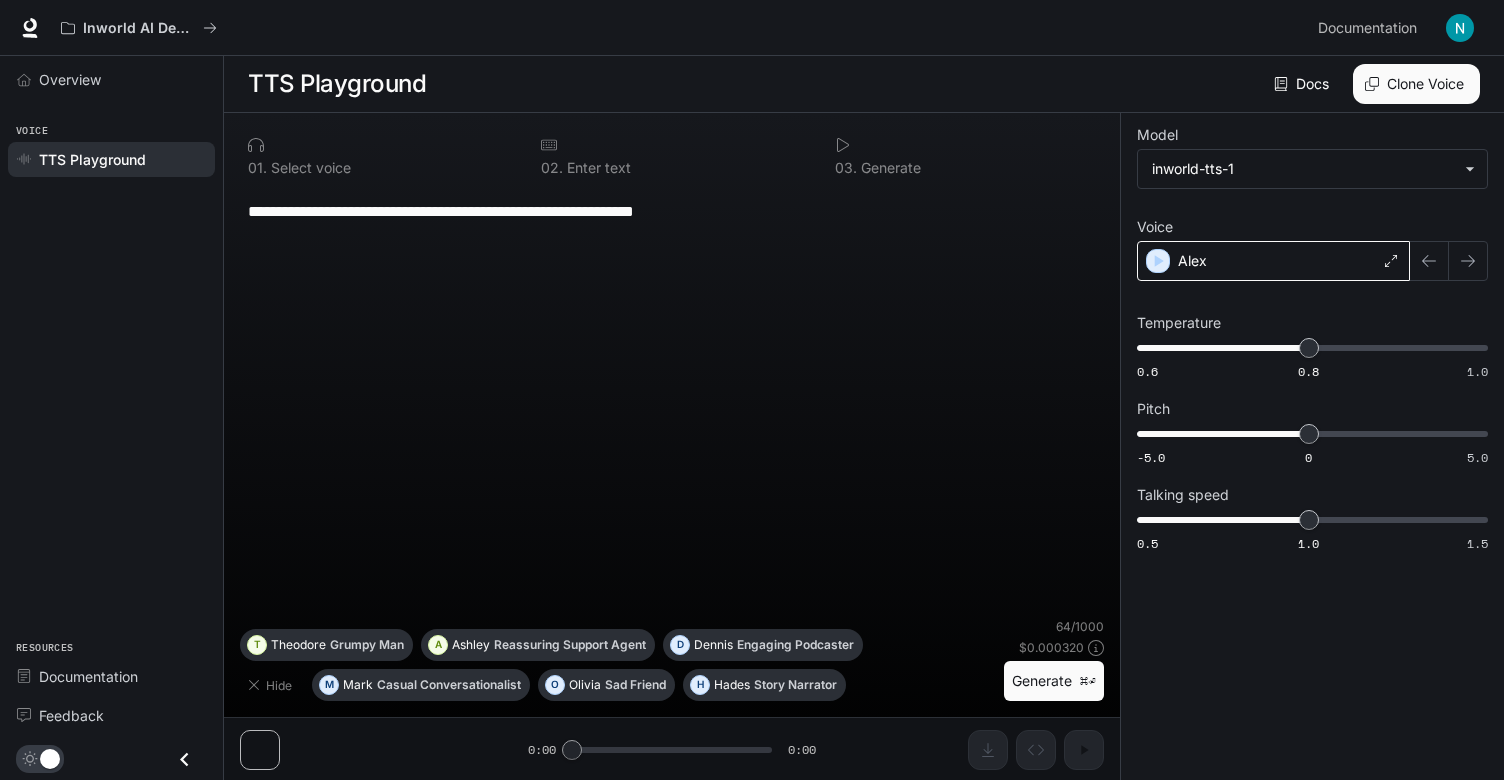 click on "Alex" at bounding box center (1273, 261) 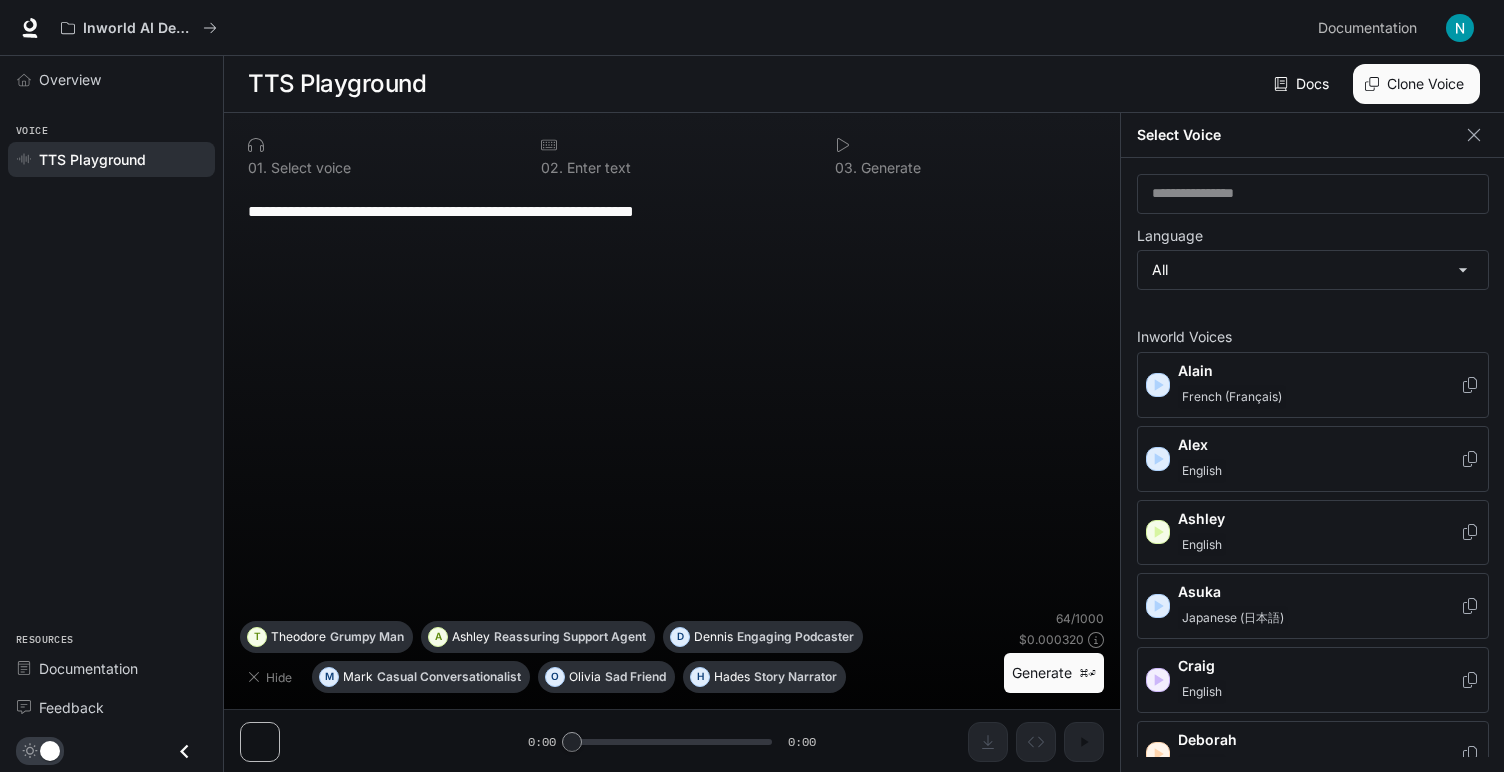 click on "**********" at bounding box center (752, 386) 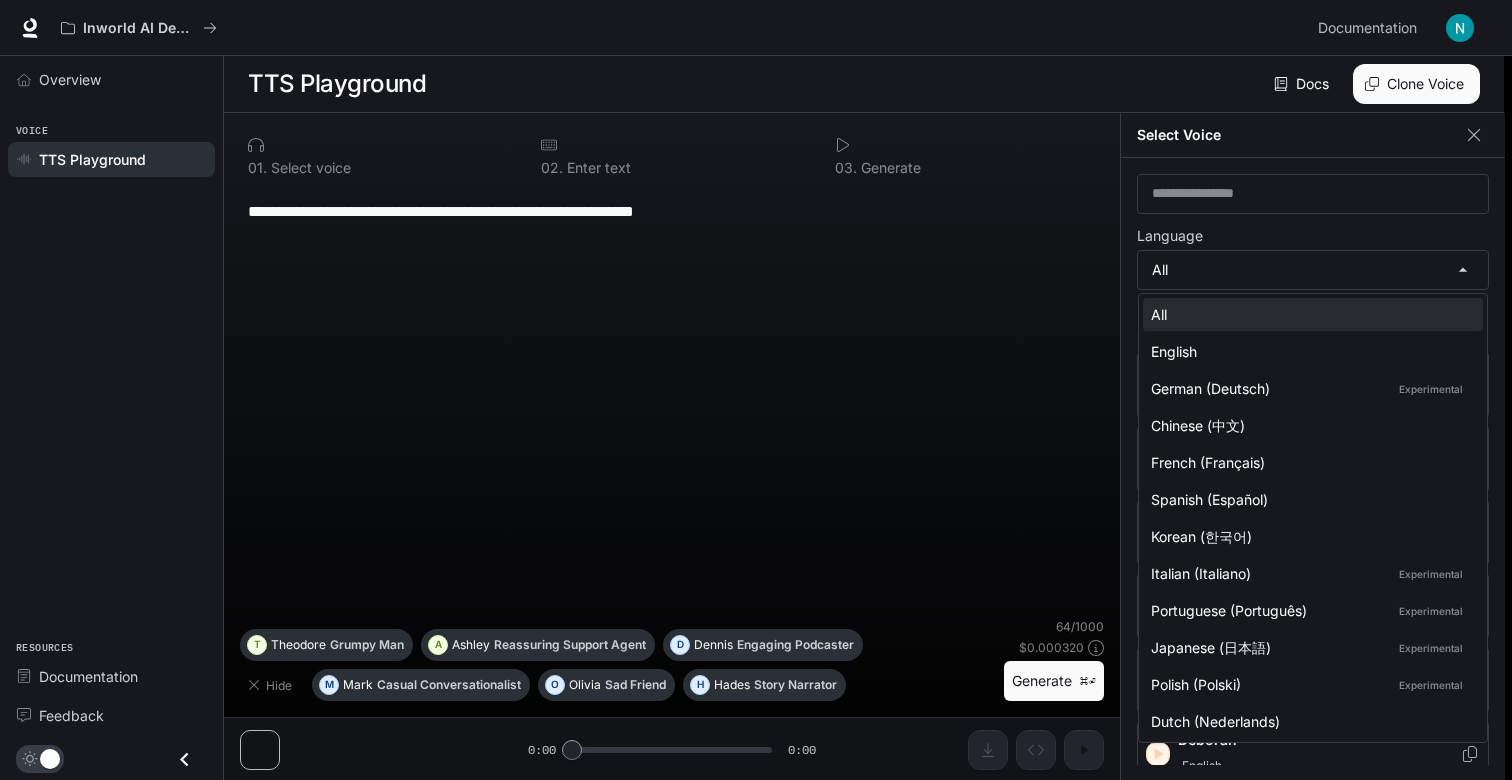 click at bounding box center (756, 390) 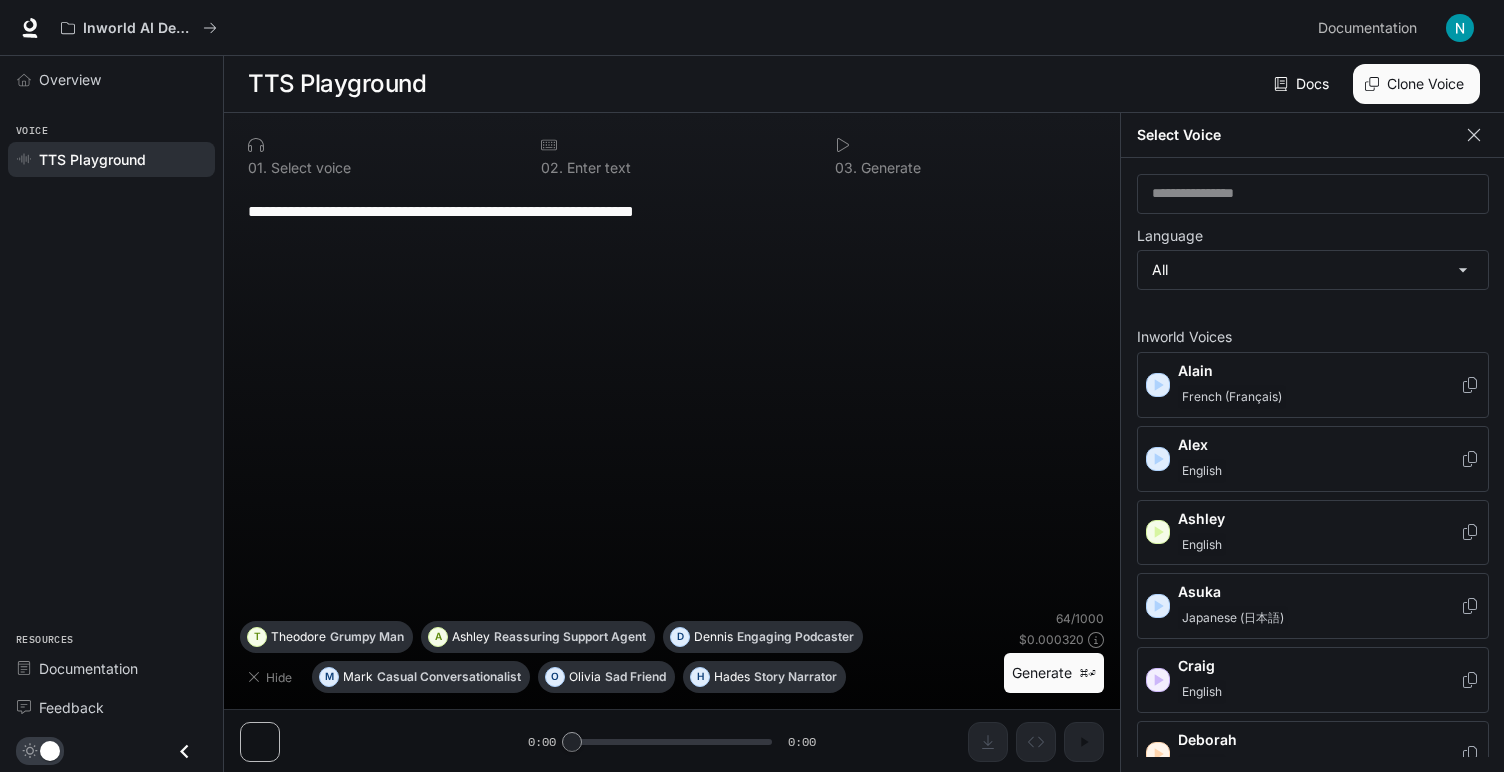 click at bounding box center (1474, 135) 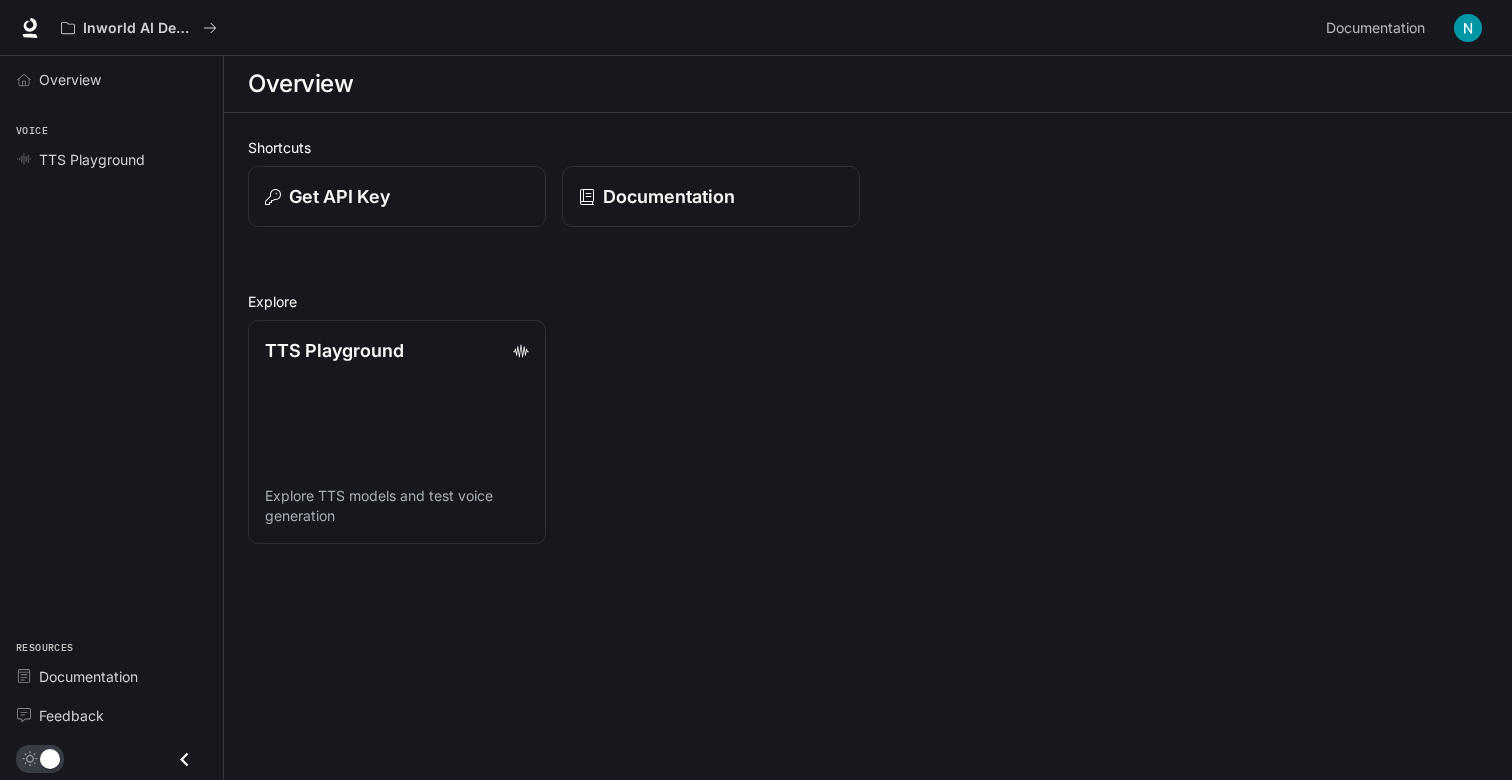 scroll, scrollTop: 0, scrollLeft: 0, axis: both 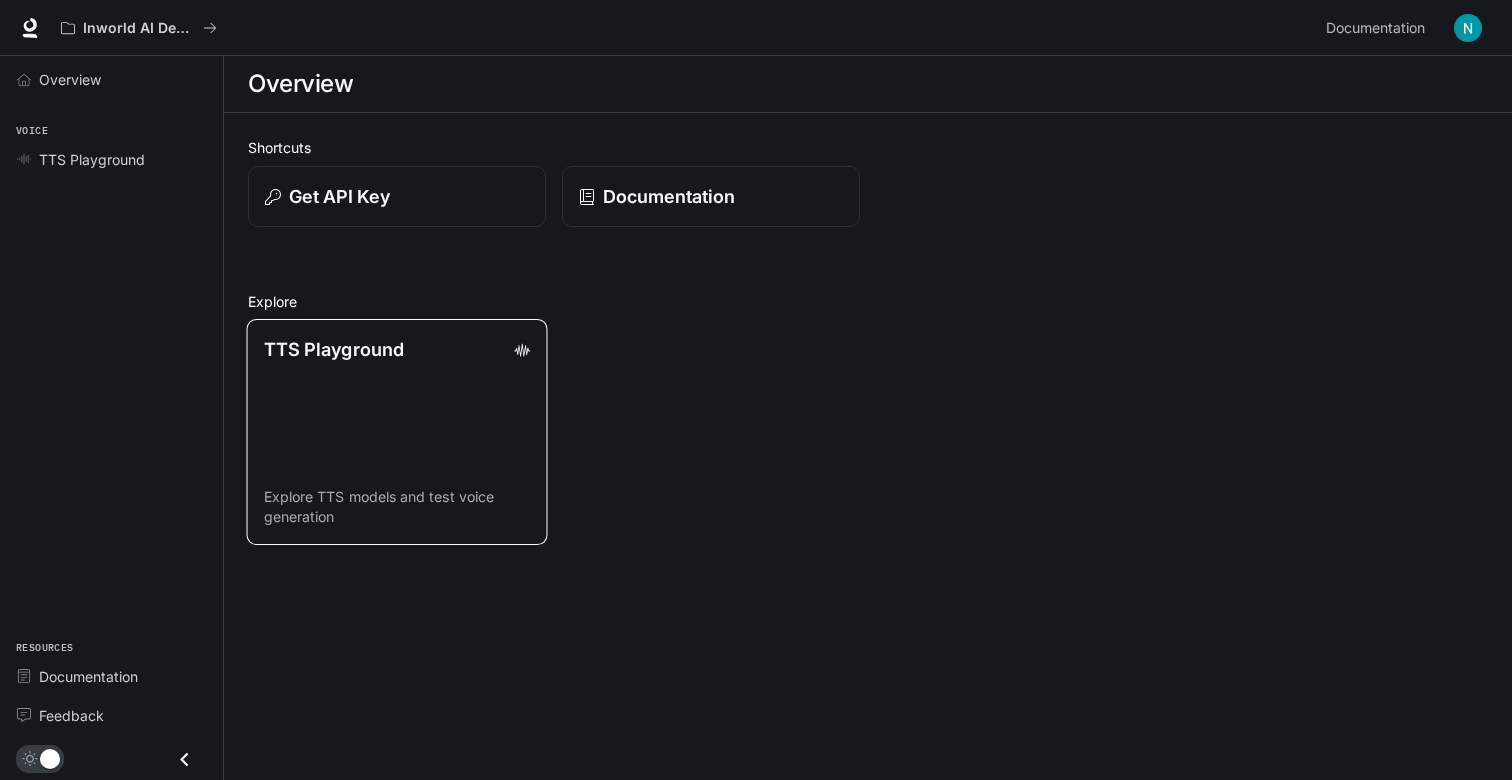 click on "TTS Playground Explore TTS models and test voice generation" at bounding box center [397, 432] 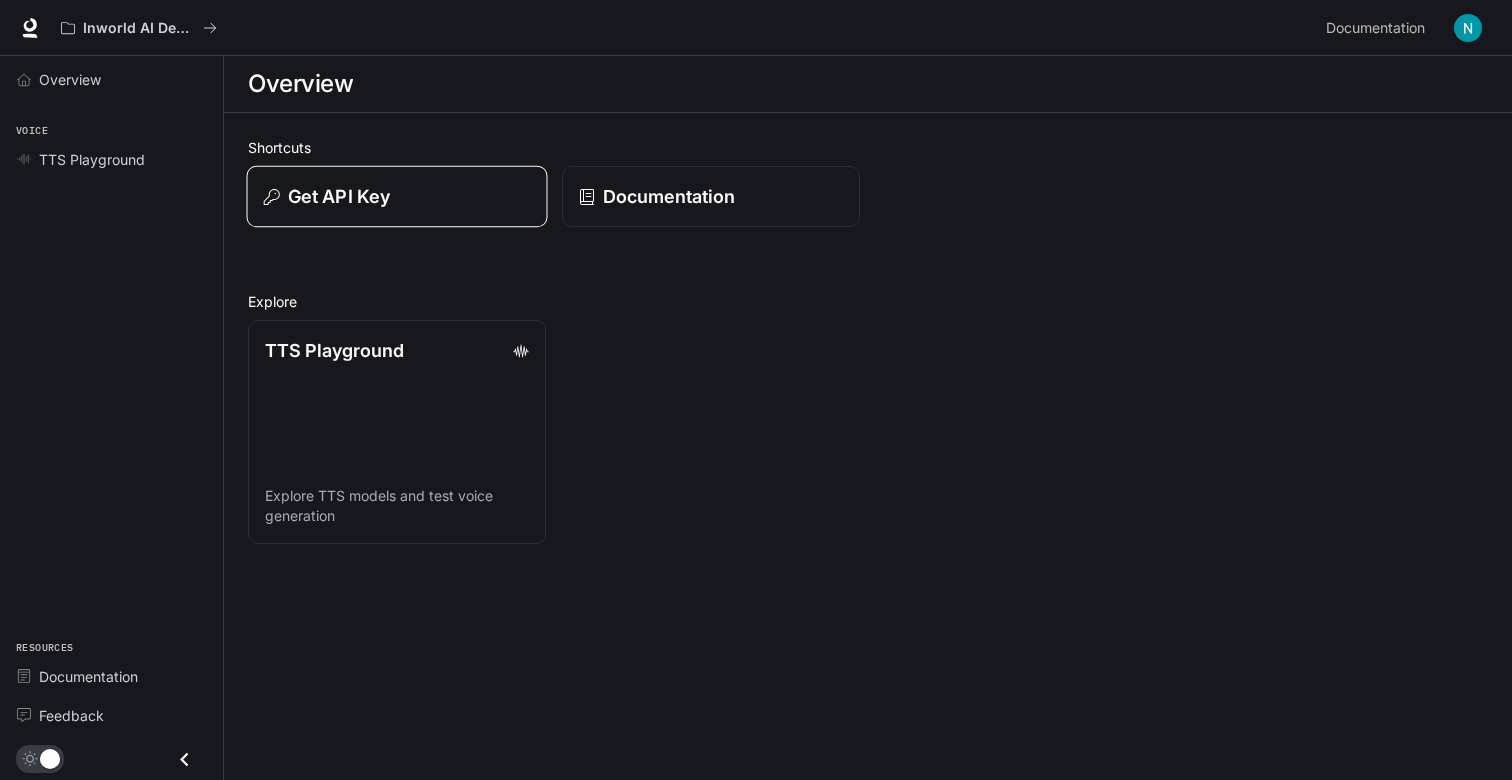 click on "Get API Key" at bounding box center (397, 197) 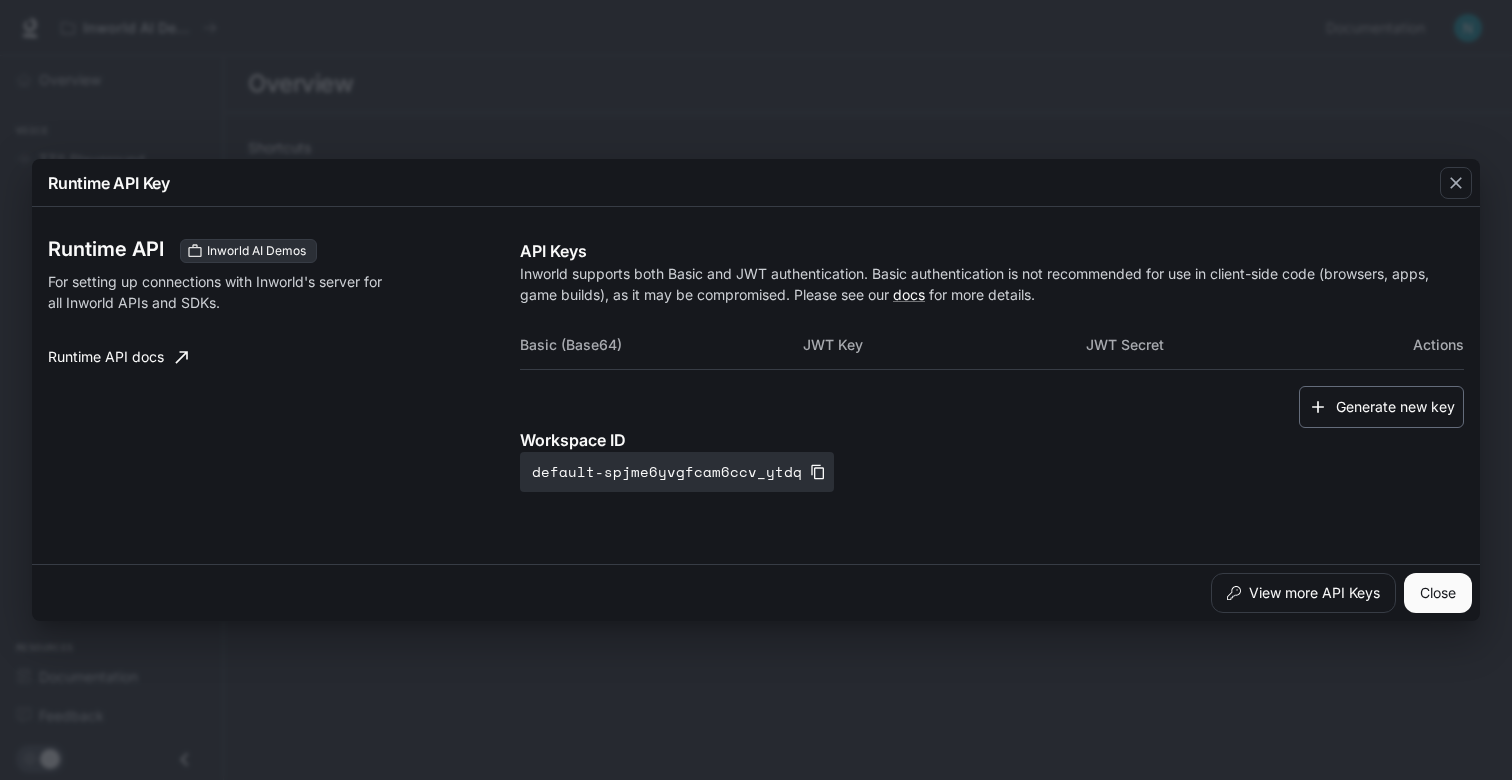 click on "Generate new key" at bounding box center [1381, 407] 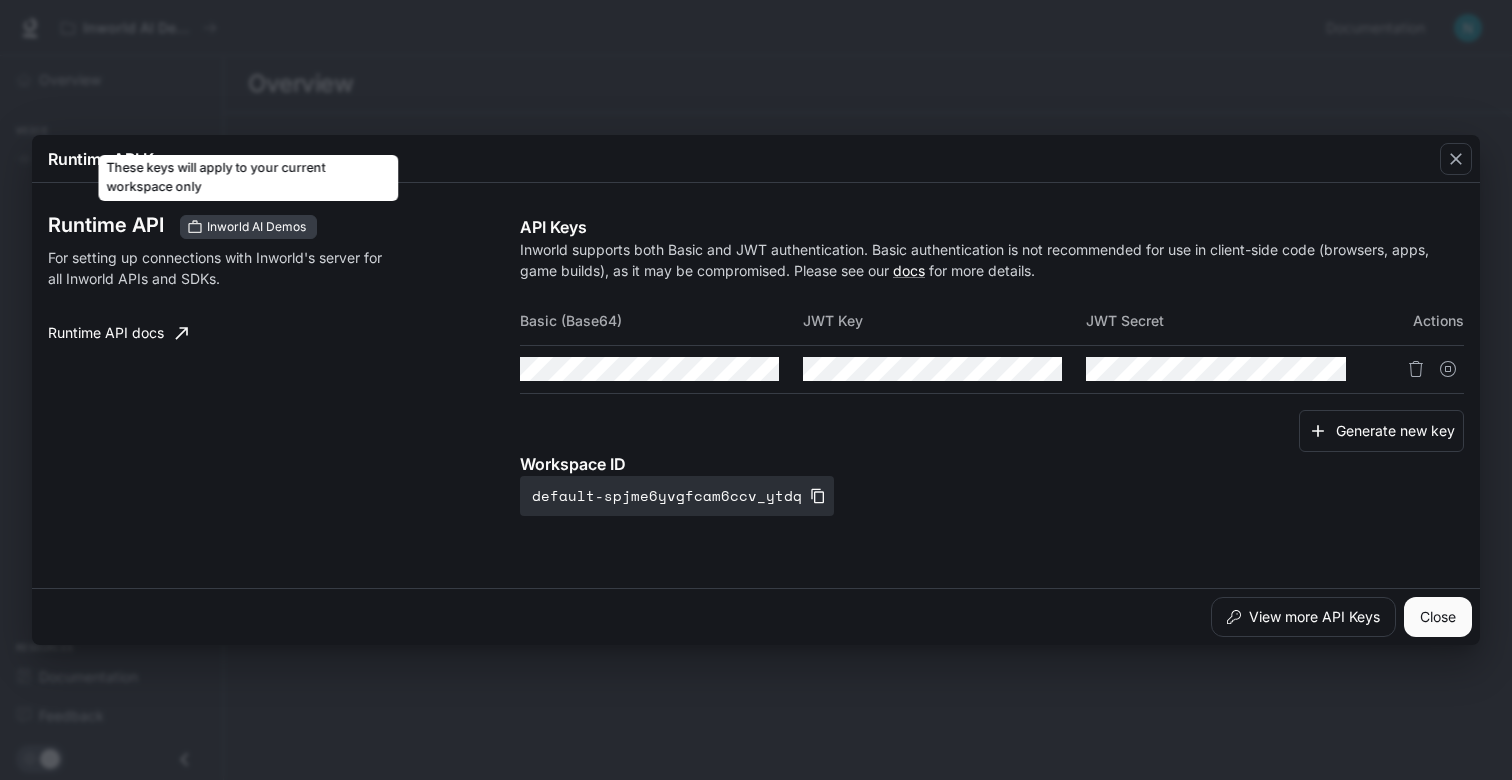 click on "Inworld AI Demos" at bounding box center [256, 227] 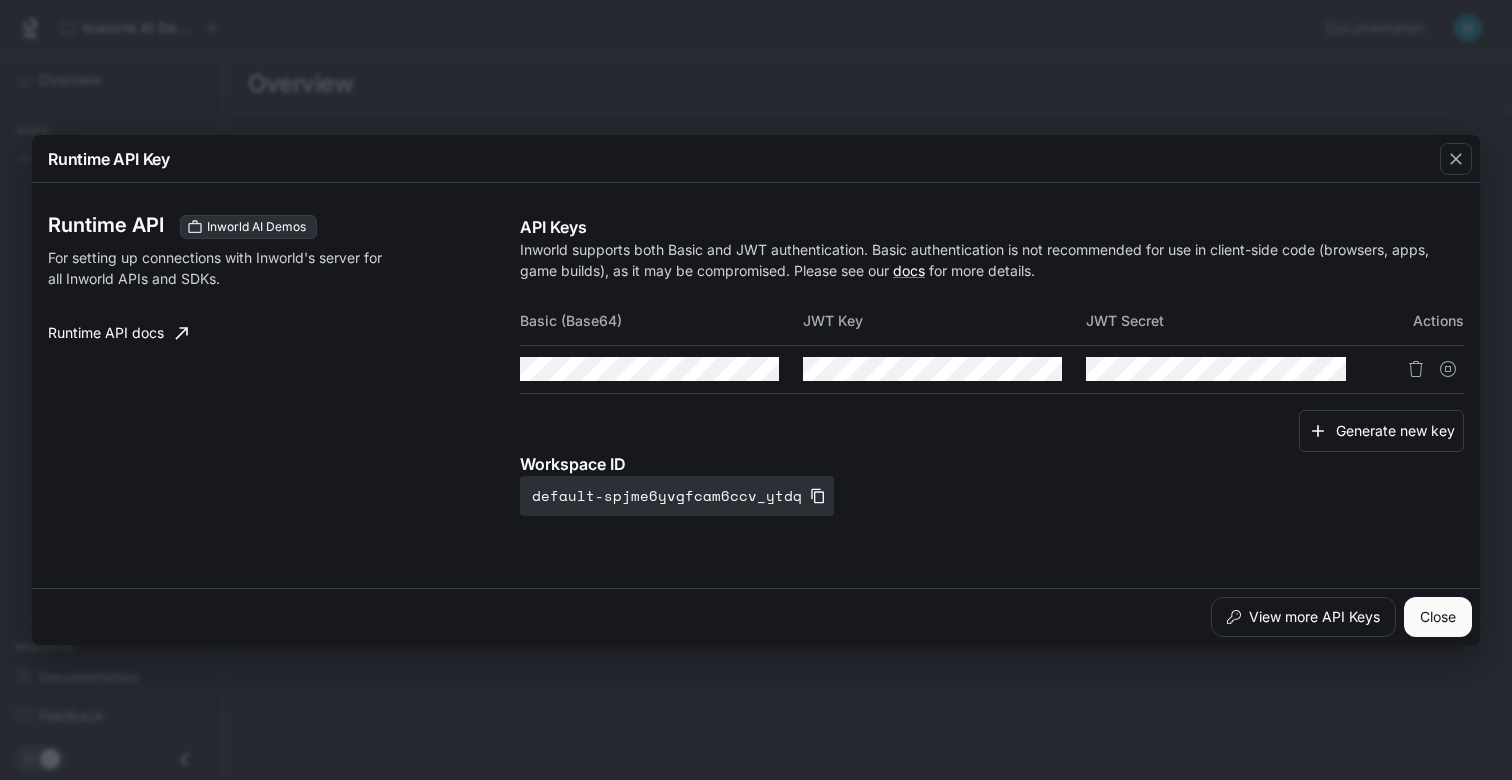 click on "Basic (Base64)" at bounding box center (661, 321) 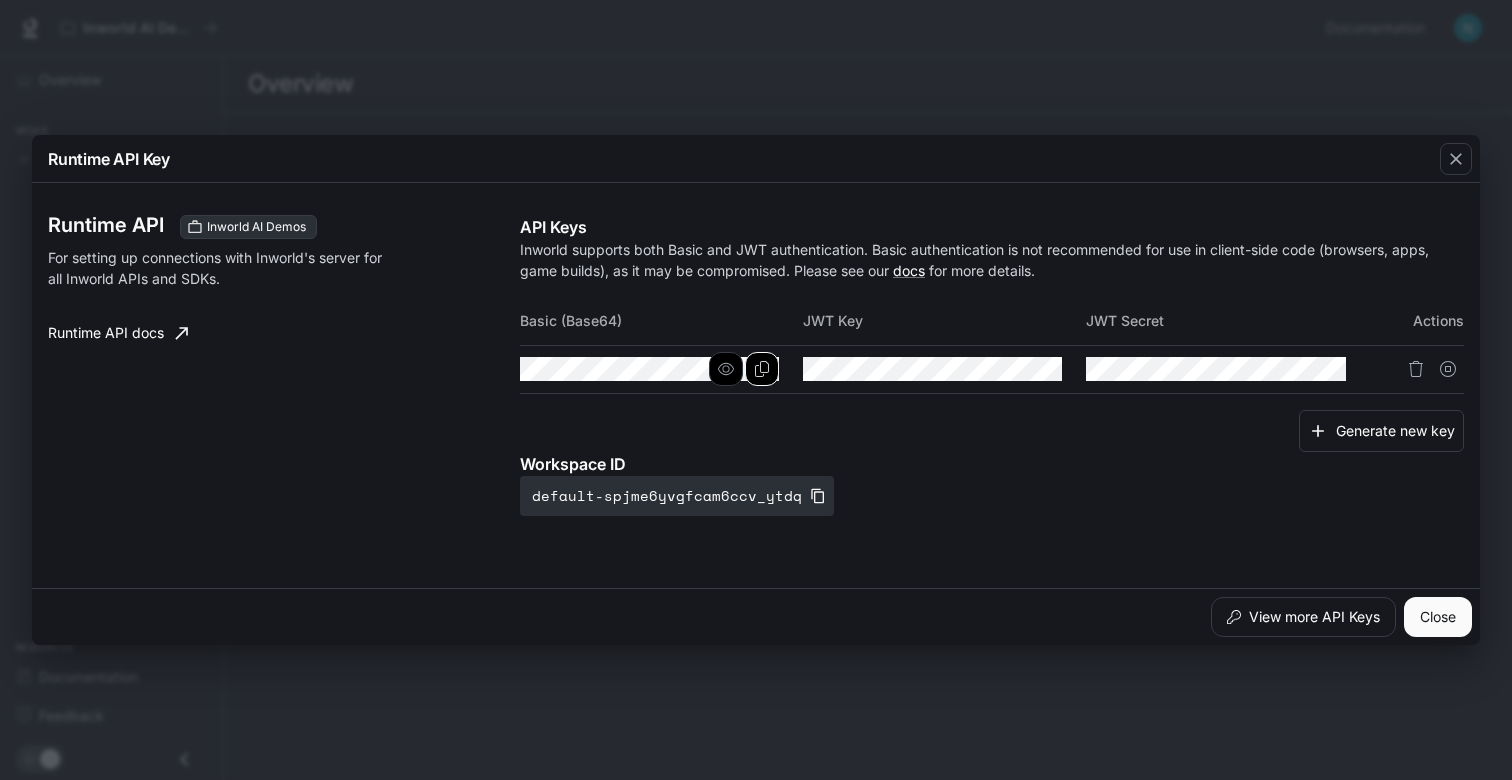 click at bounding box center [762, 369] 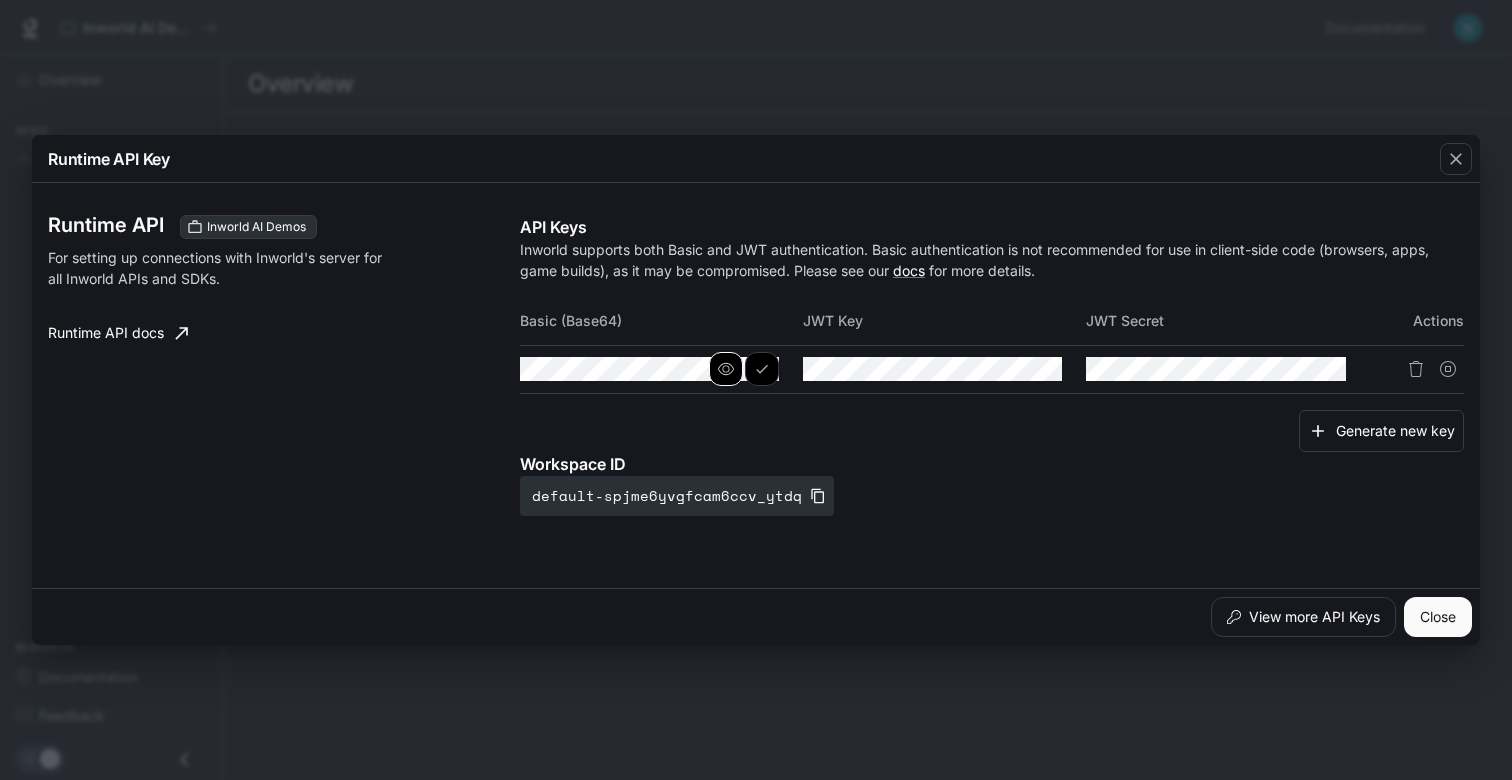 click at bounding box center [726, 369] 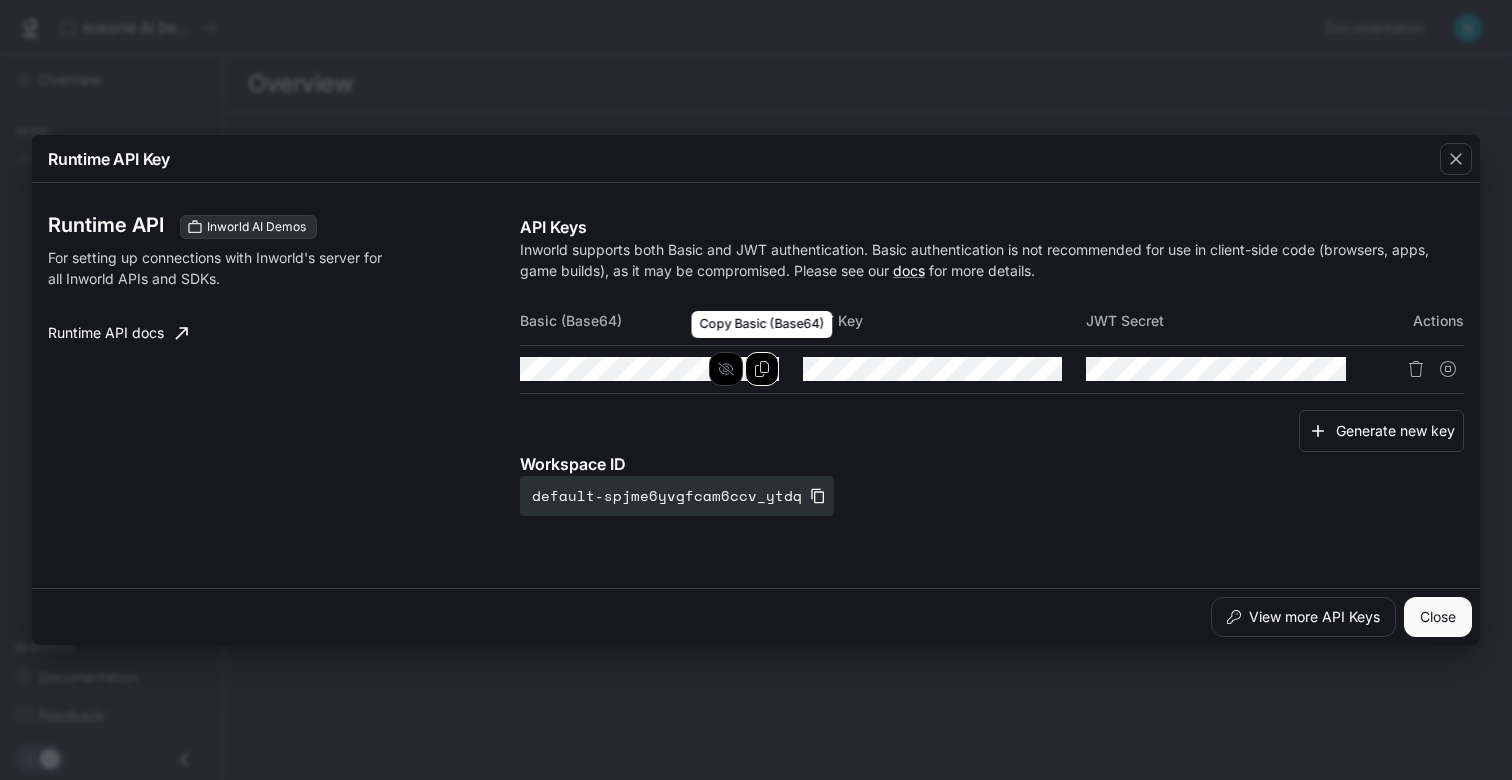 click at bounding box center (762, 369) 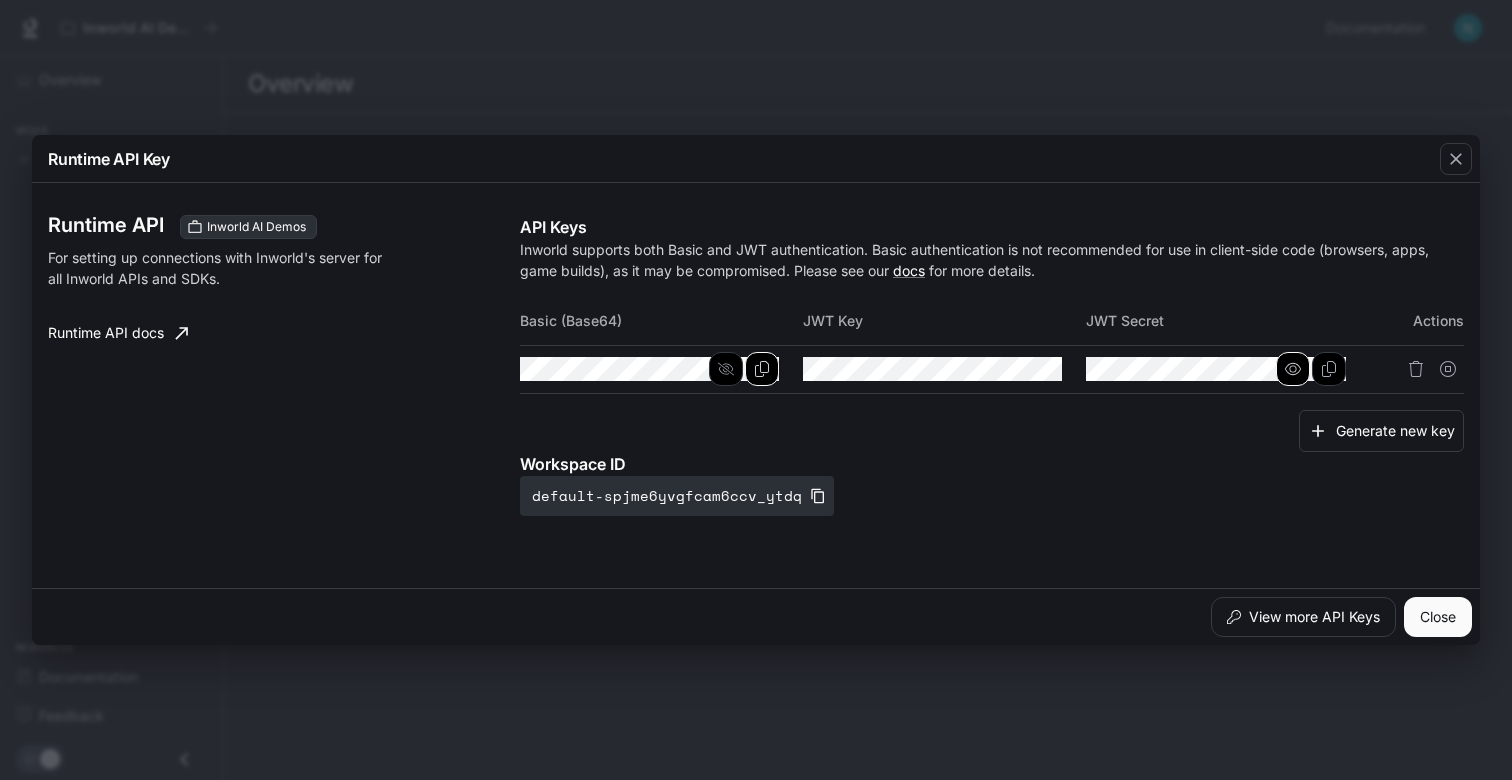 click at bounding box center [726, 369] 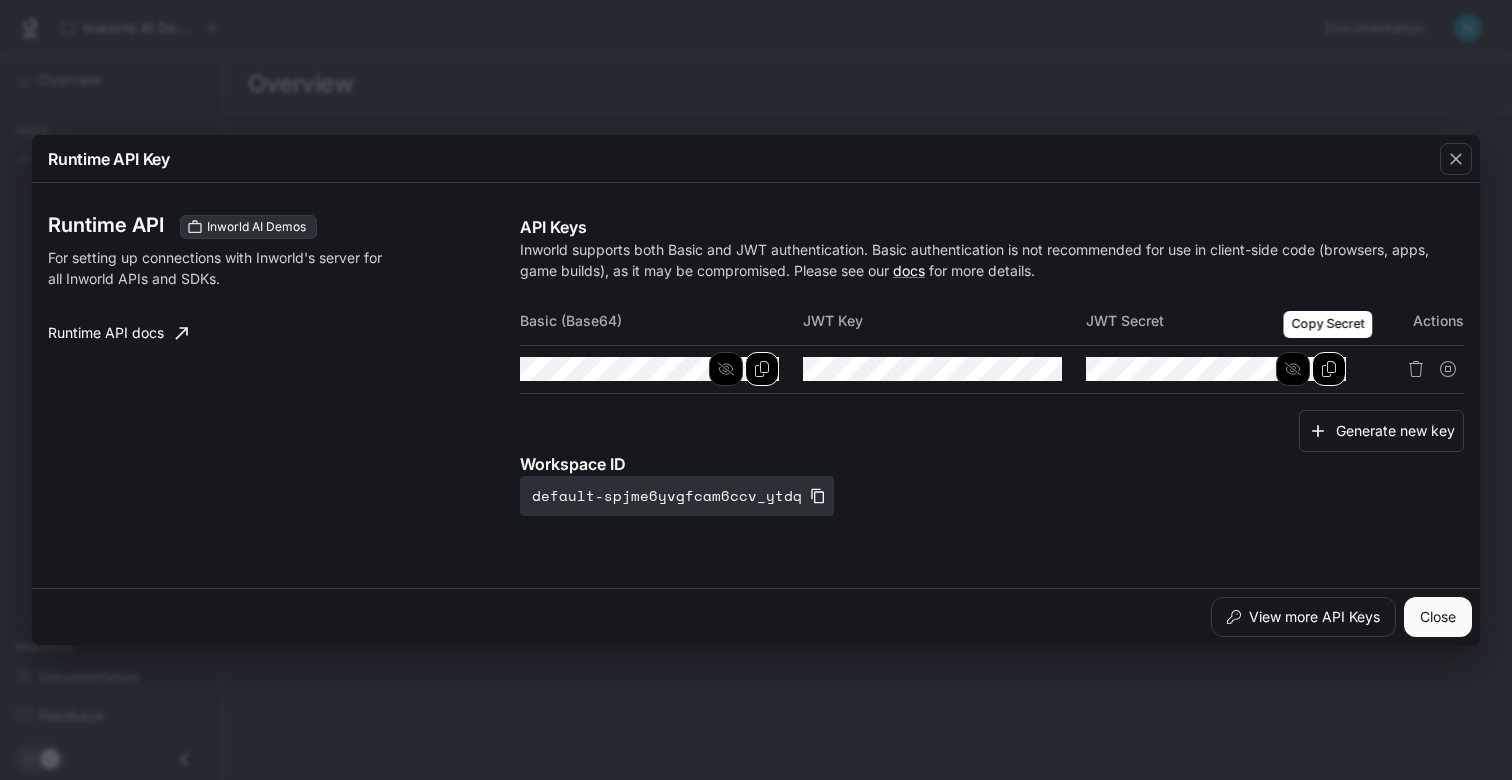 click at bounding box center (1329, 369) 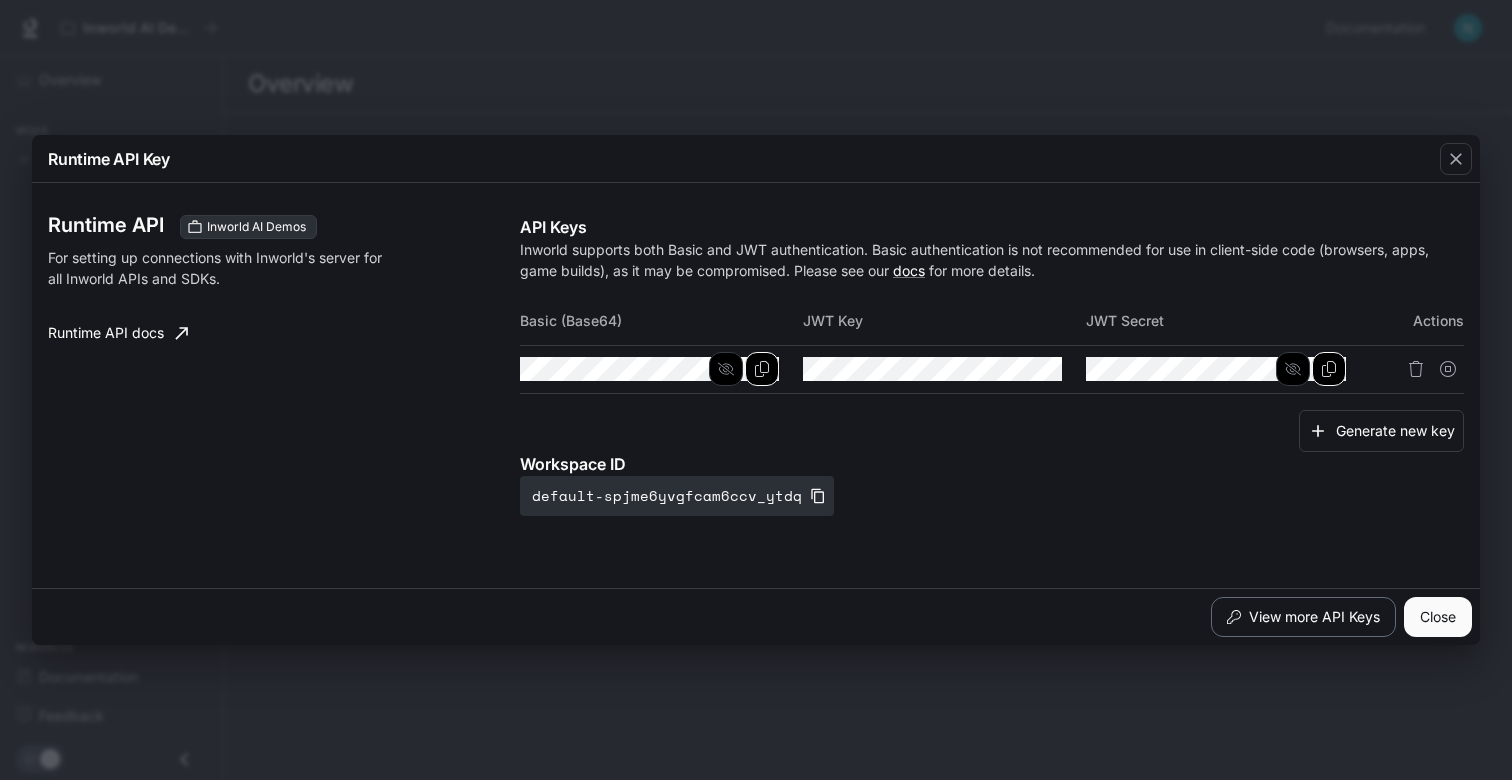 click on "View more API Keys" at bounding box center [1303, 617] 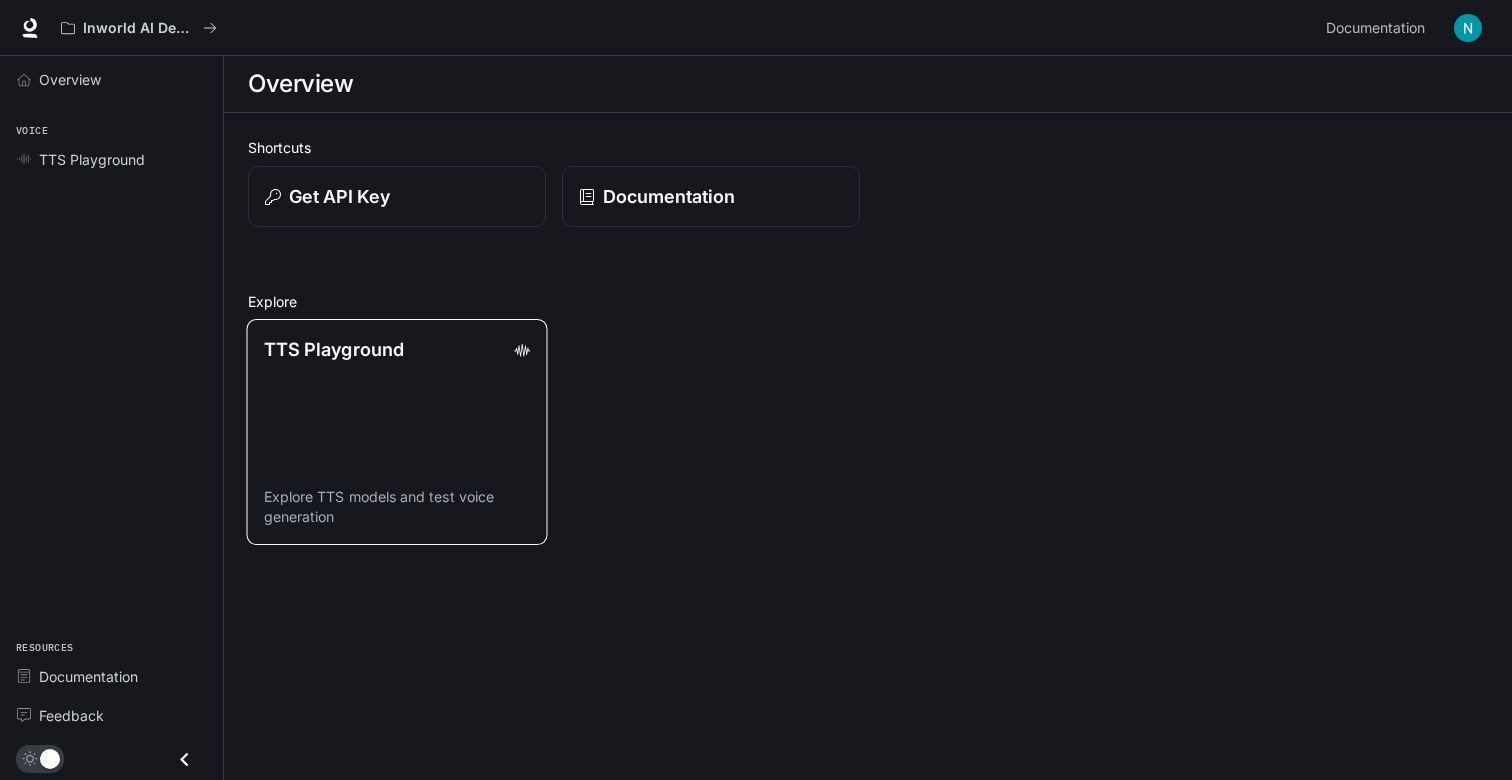 click on "TTS Playground Explore TTS models and test voice generation" at bounding box center [397, 432] 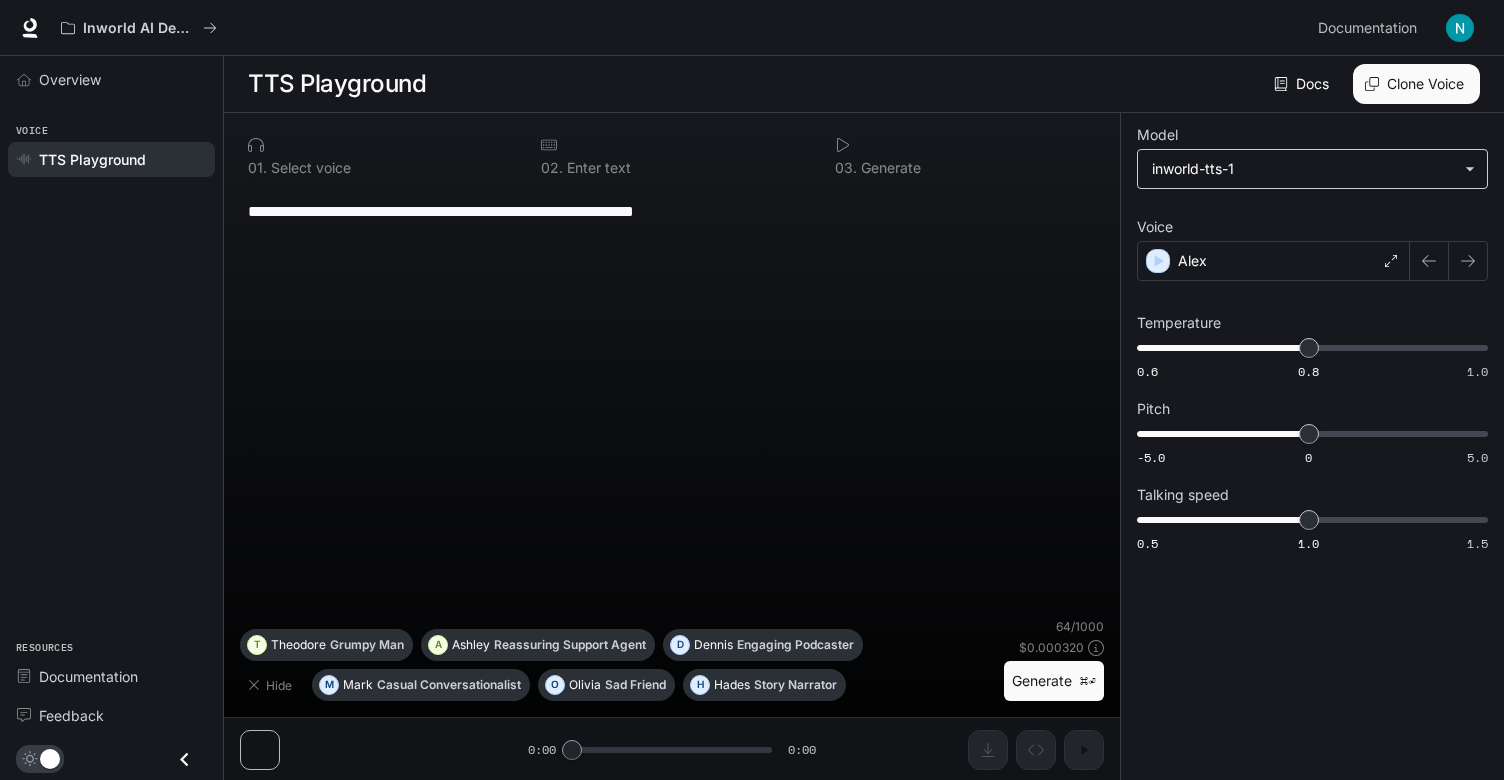 click on "**********" at bounding box center (752, 390) 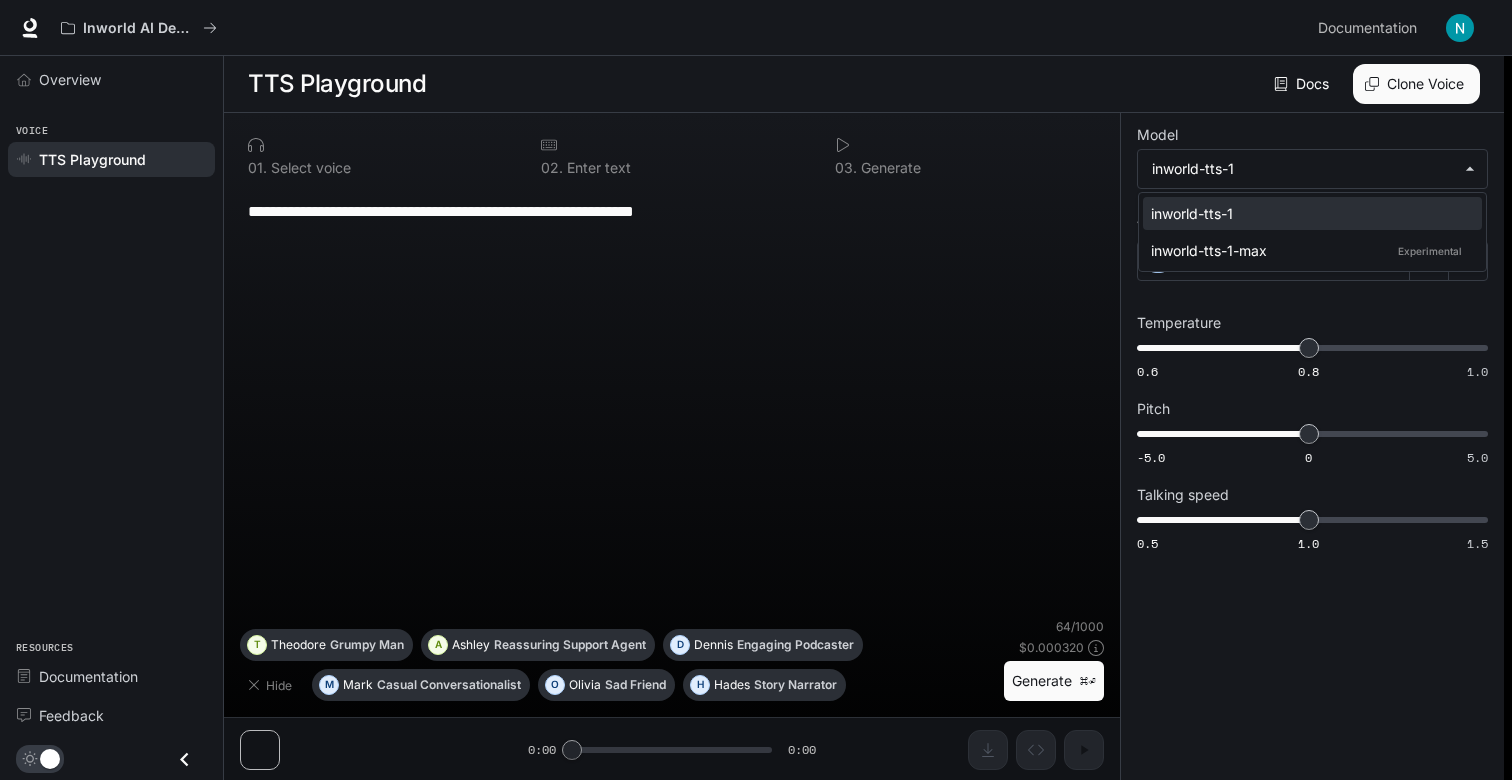 click on "inworld-tts-1" at bounding box center (1308, 213) 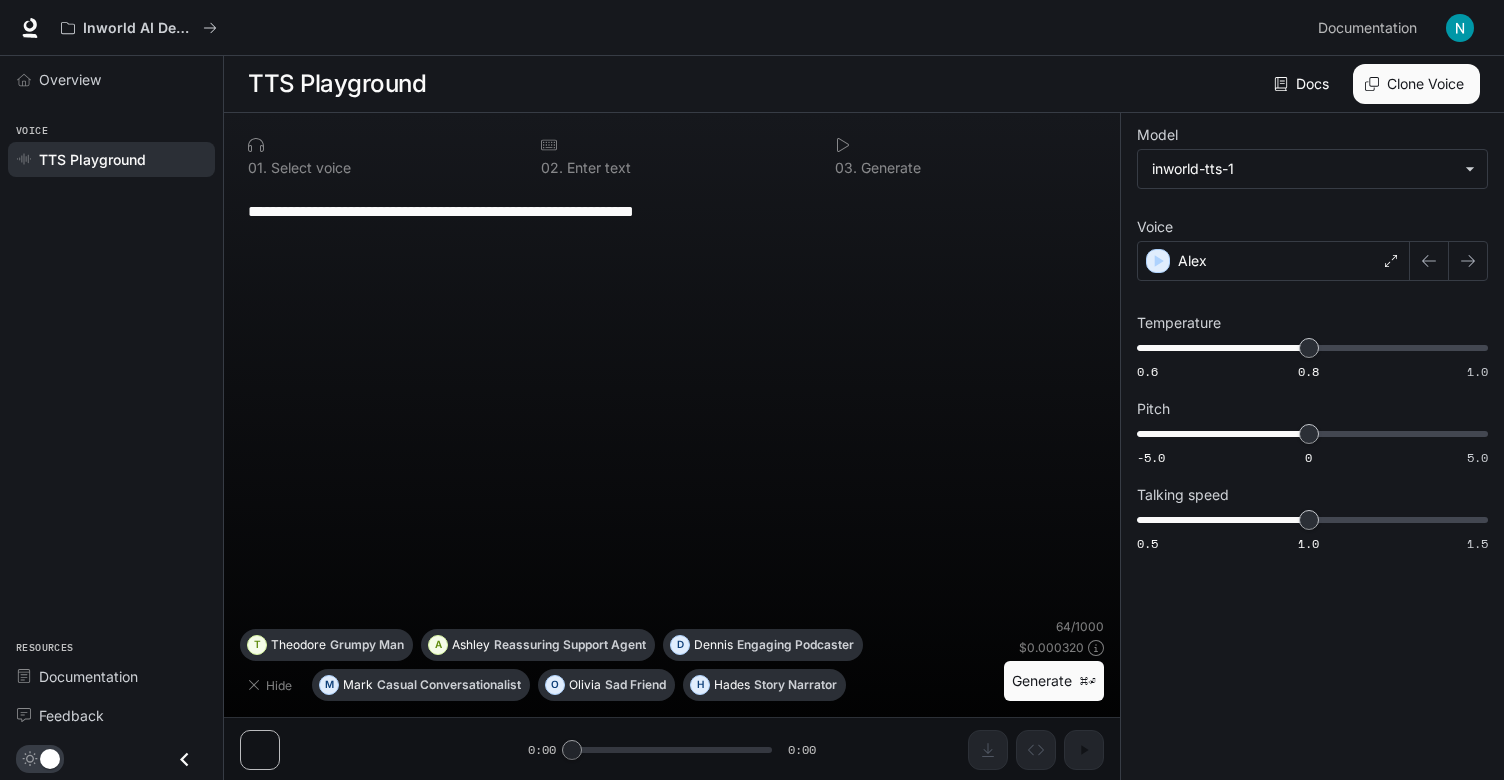 click on "**********" at bounding box center (672, 402) 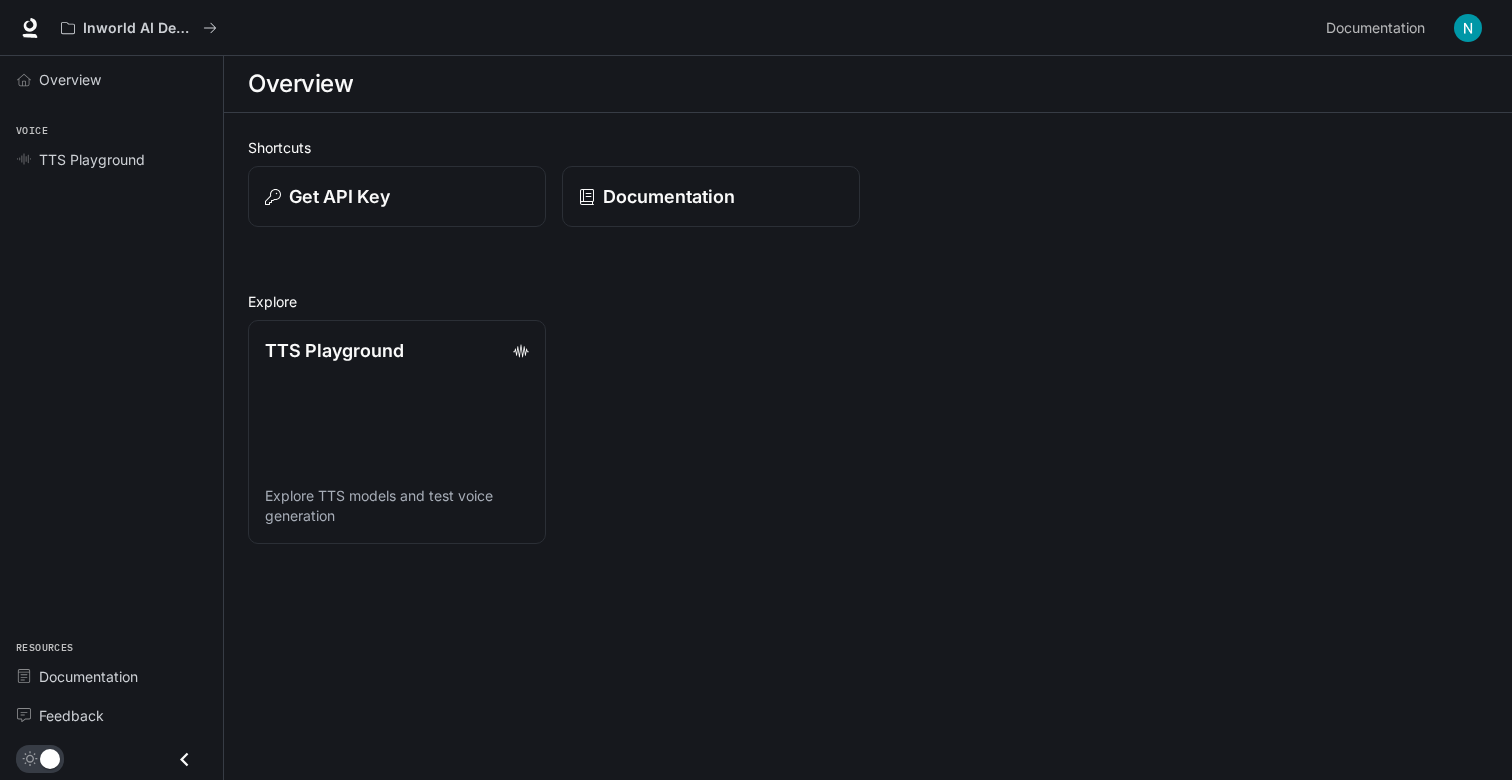 scroll, scrollTop: 0, scrollLeft: 0, axis: both 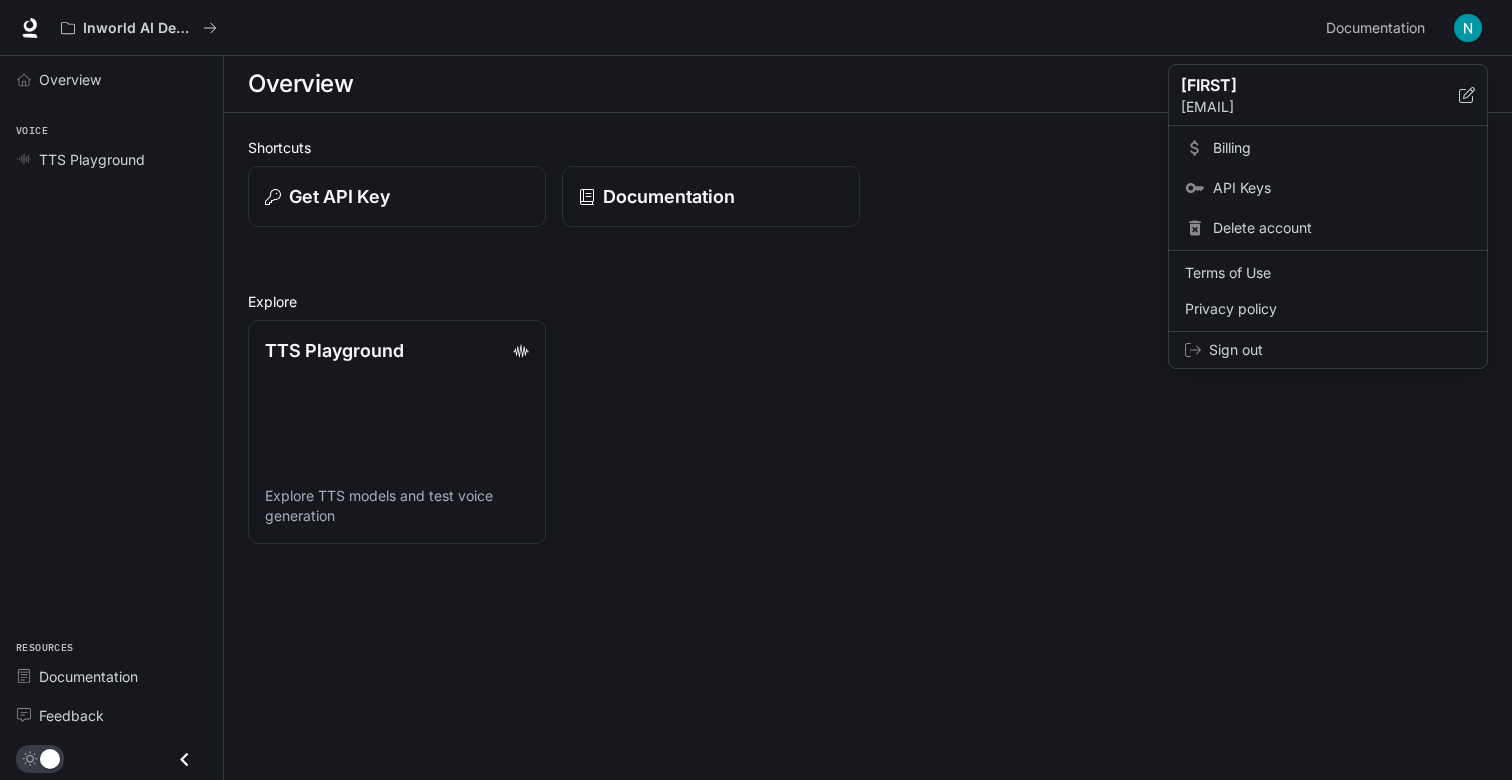 click at bounding box center (756, 390) 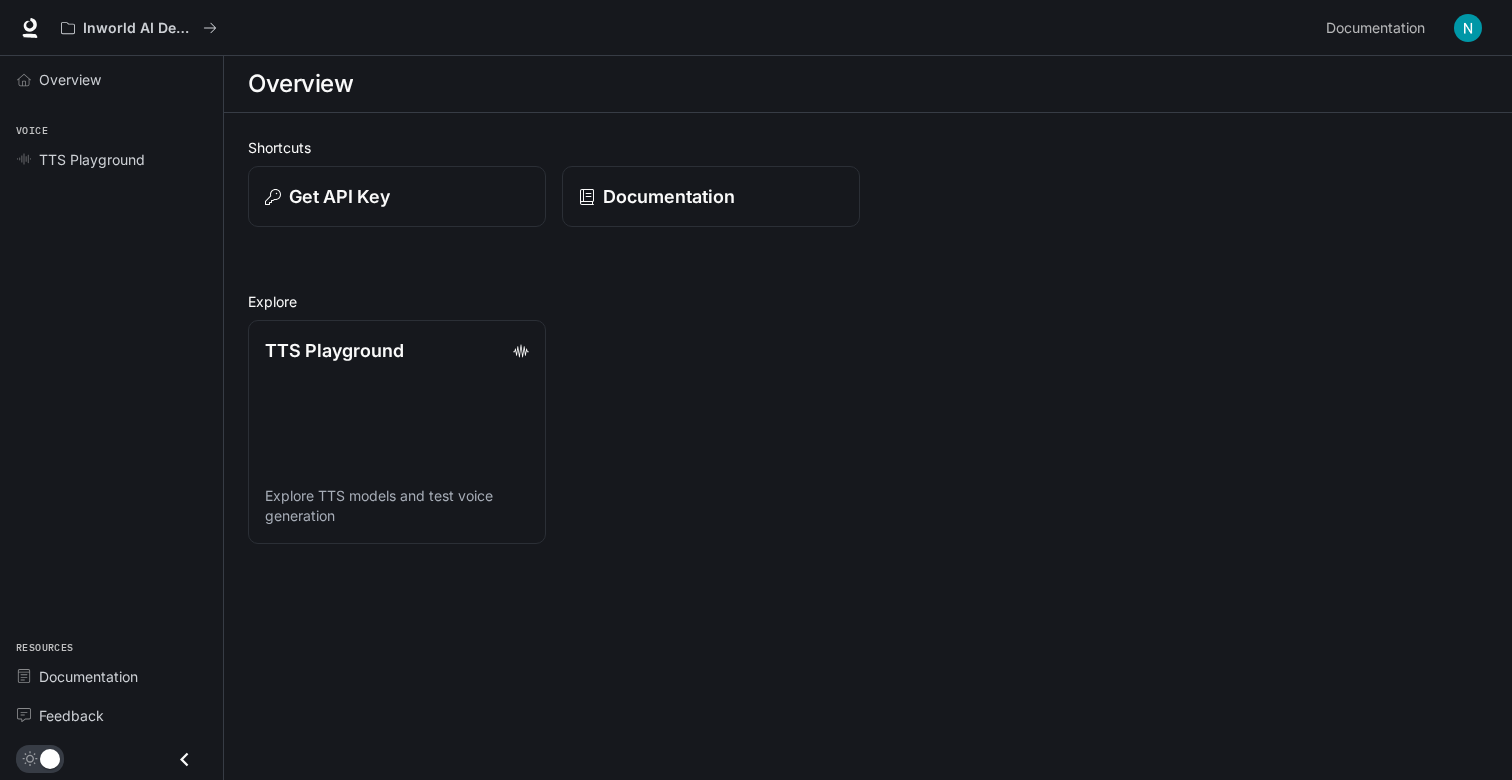 type 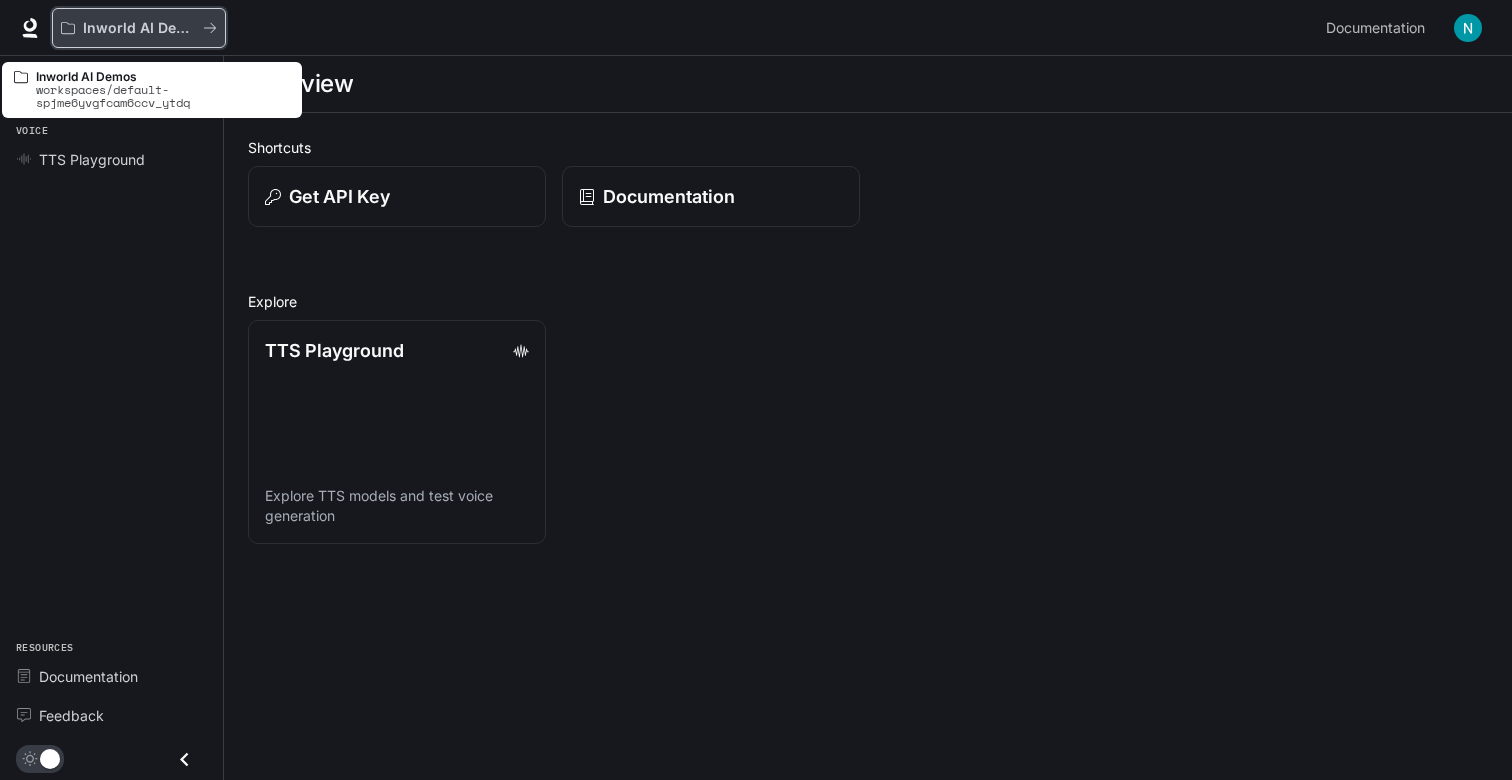 click on "Inworld AI Demos" at bounding box center (139, 28) 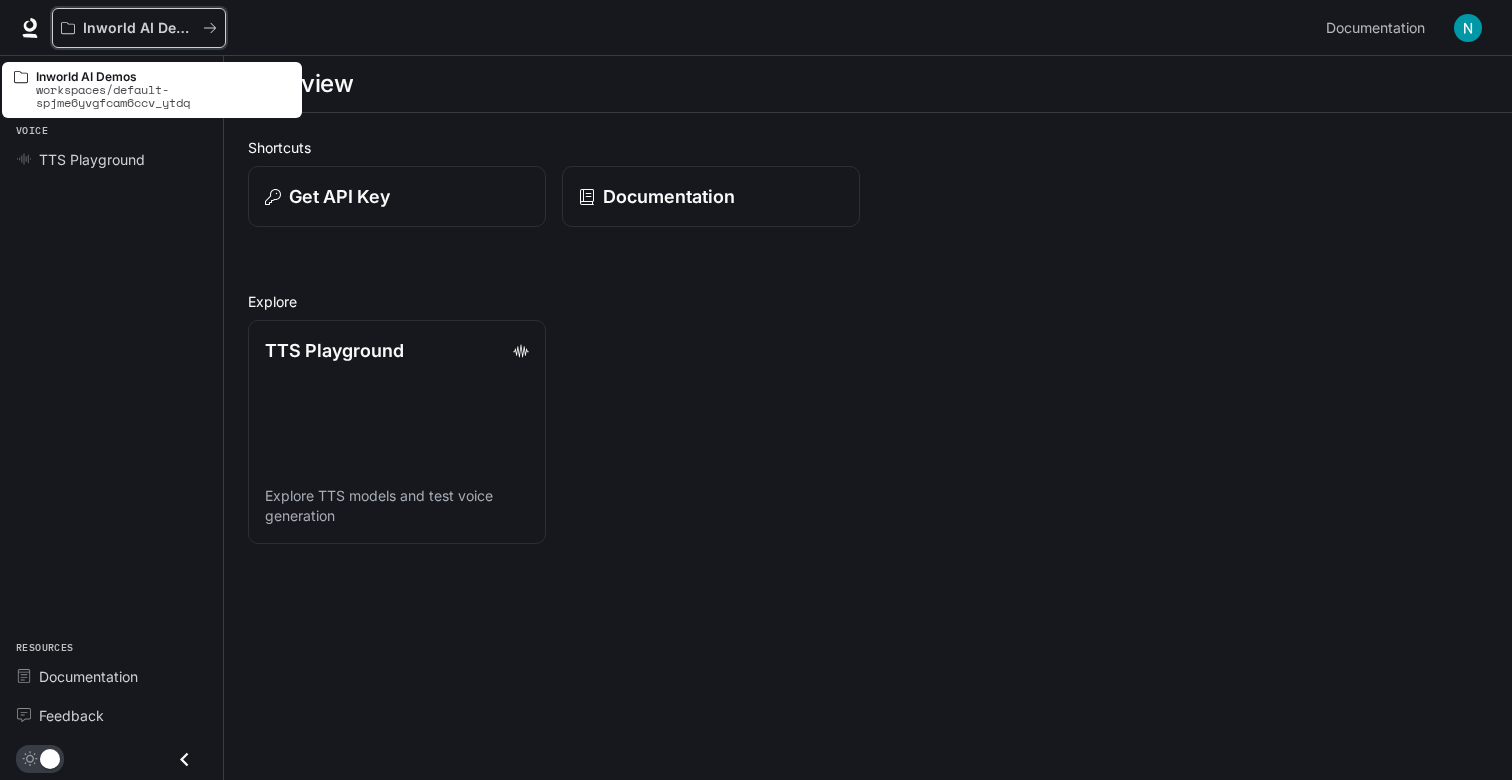 click on "Inworld AI Demos" at bounding box center [139, 28] 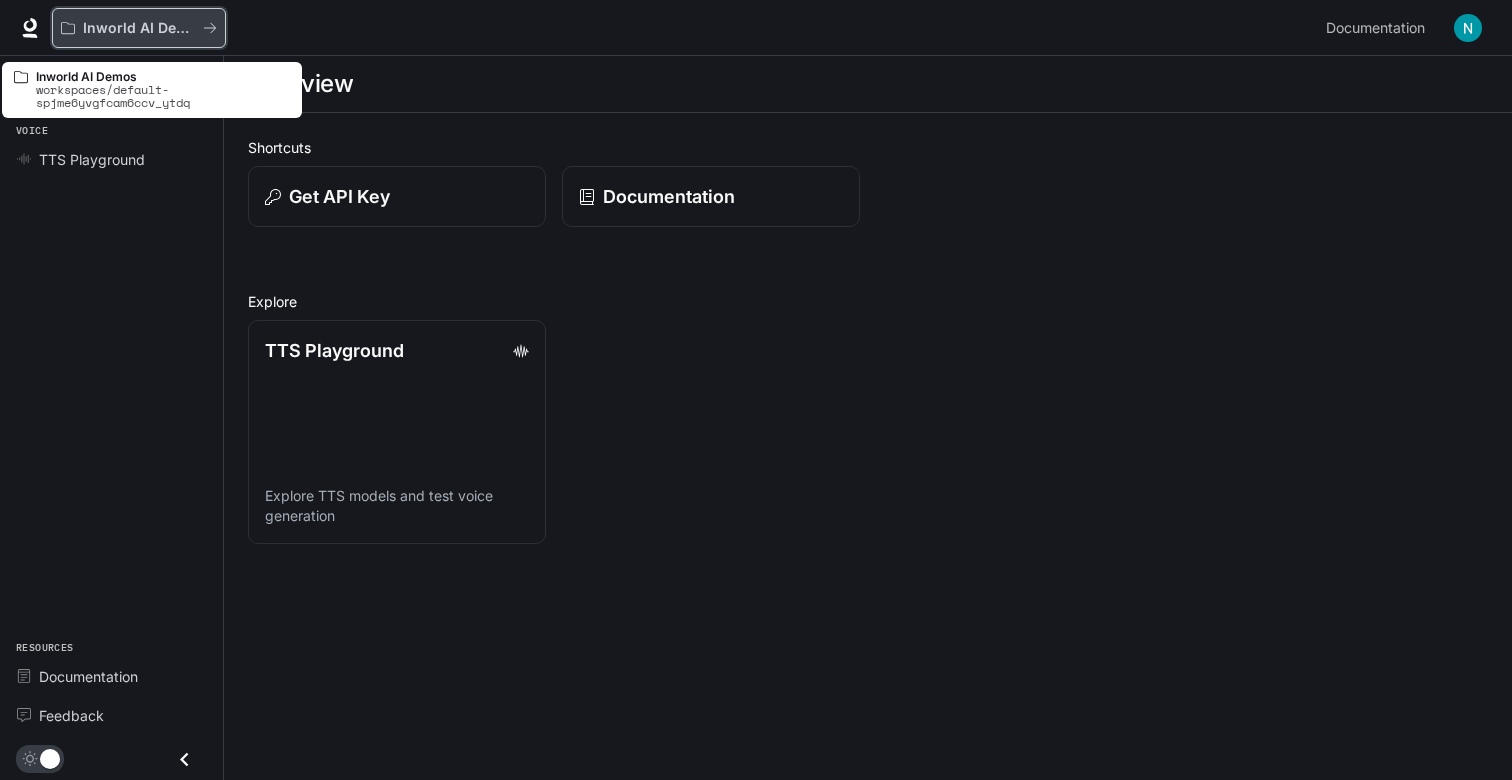 click on "Inworld AI Demos" at bounding box center [139, 28] 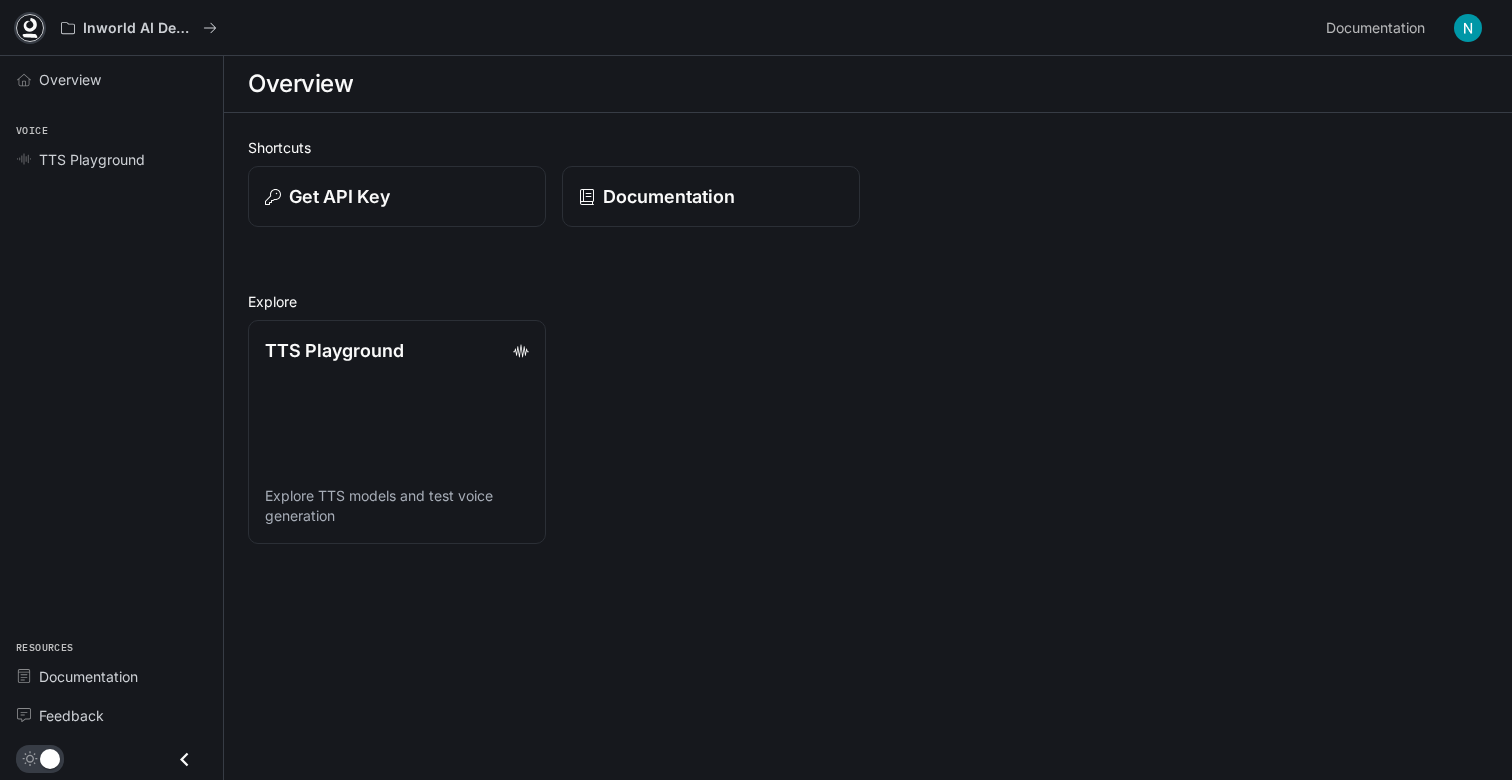 click at bounding box center (30, 28) 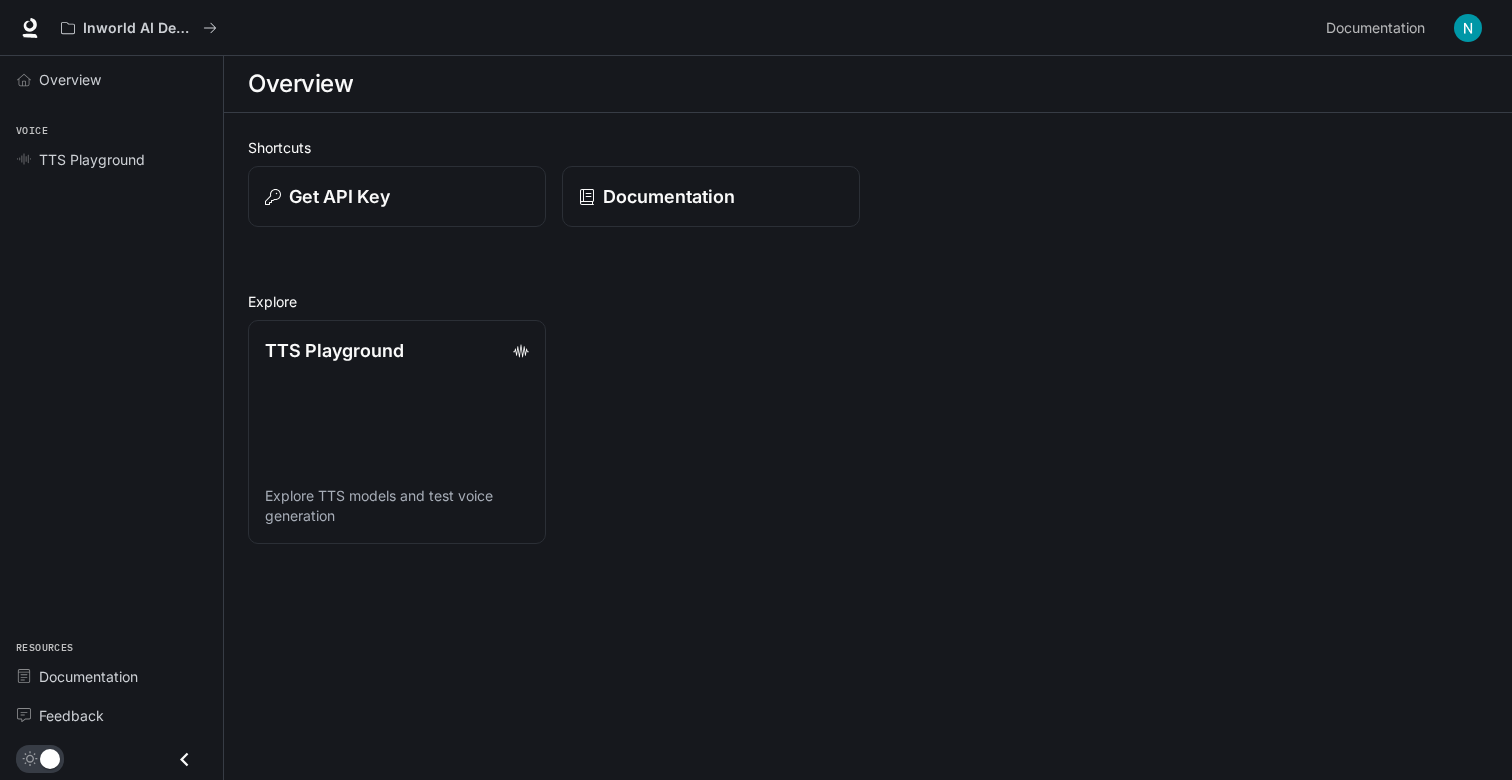 scroll, scrollTop: 0, scrollLeft: 0, axis: both 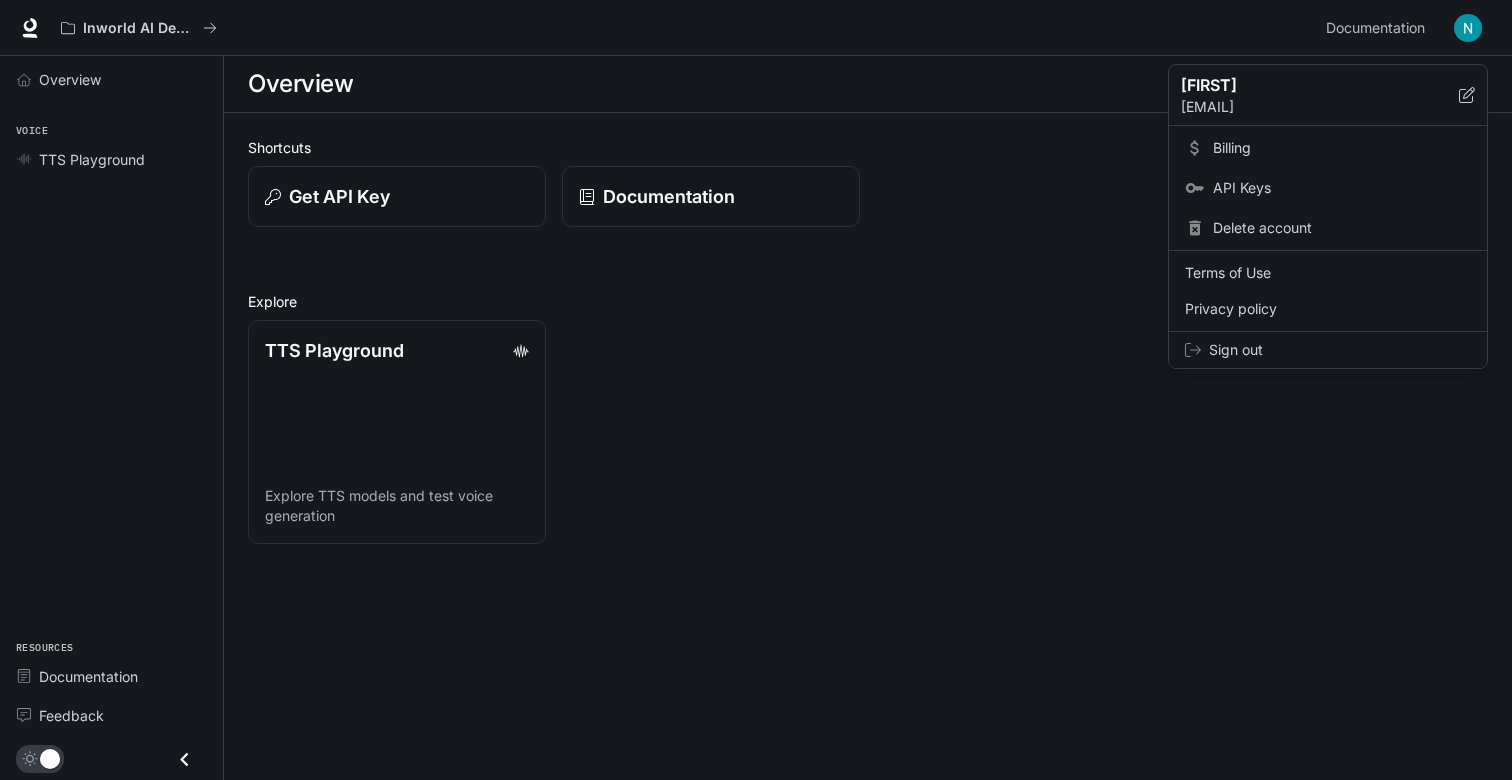 click on "Sign out" at bounding box center [1340, 350] 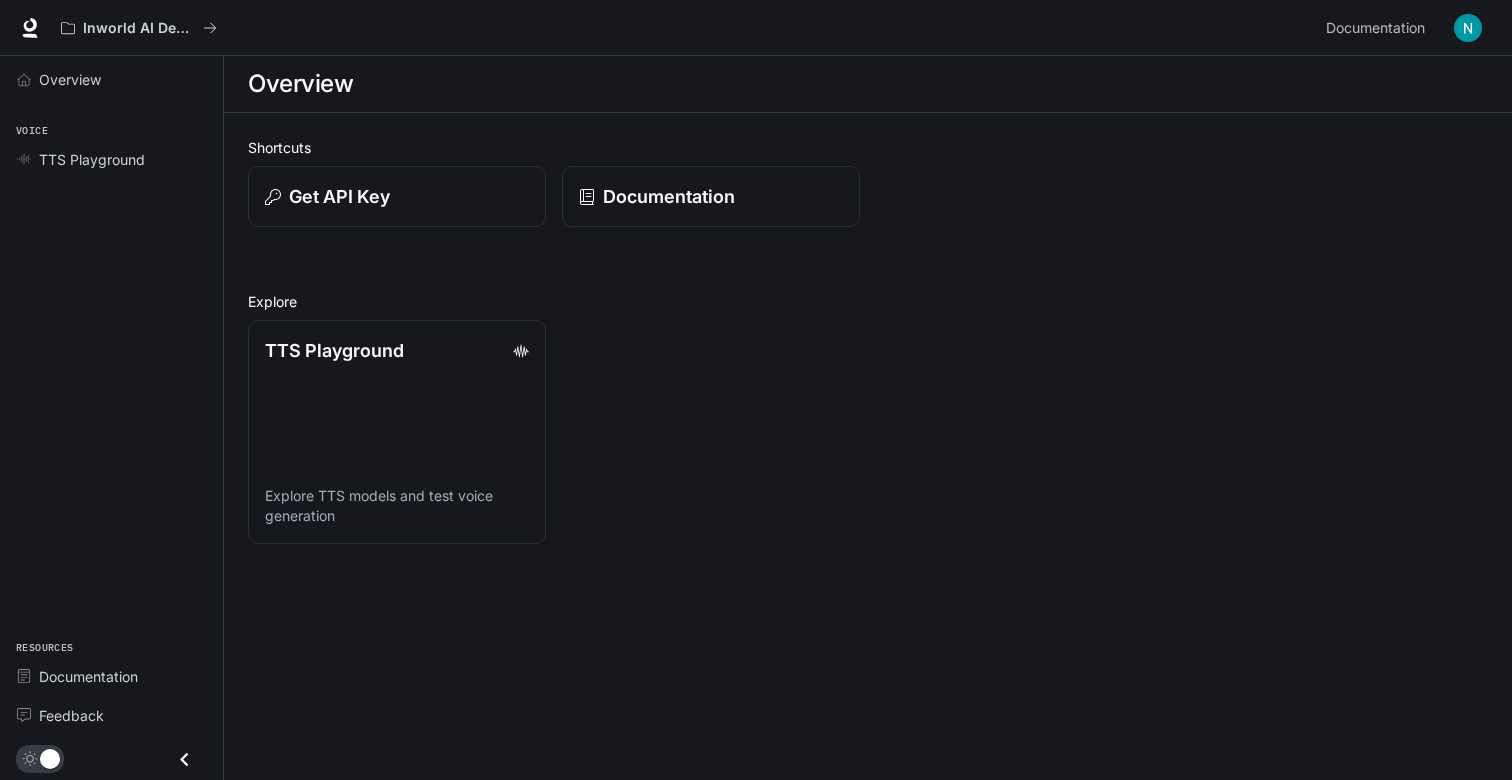 scroll, scrollTop: 0, scrollLeft: 0, axis: both 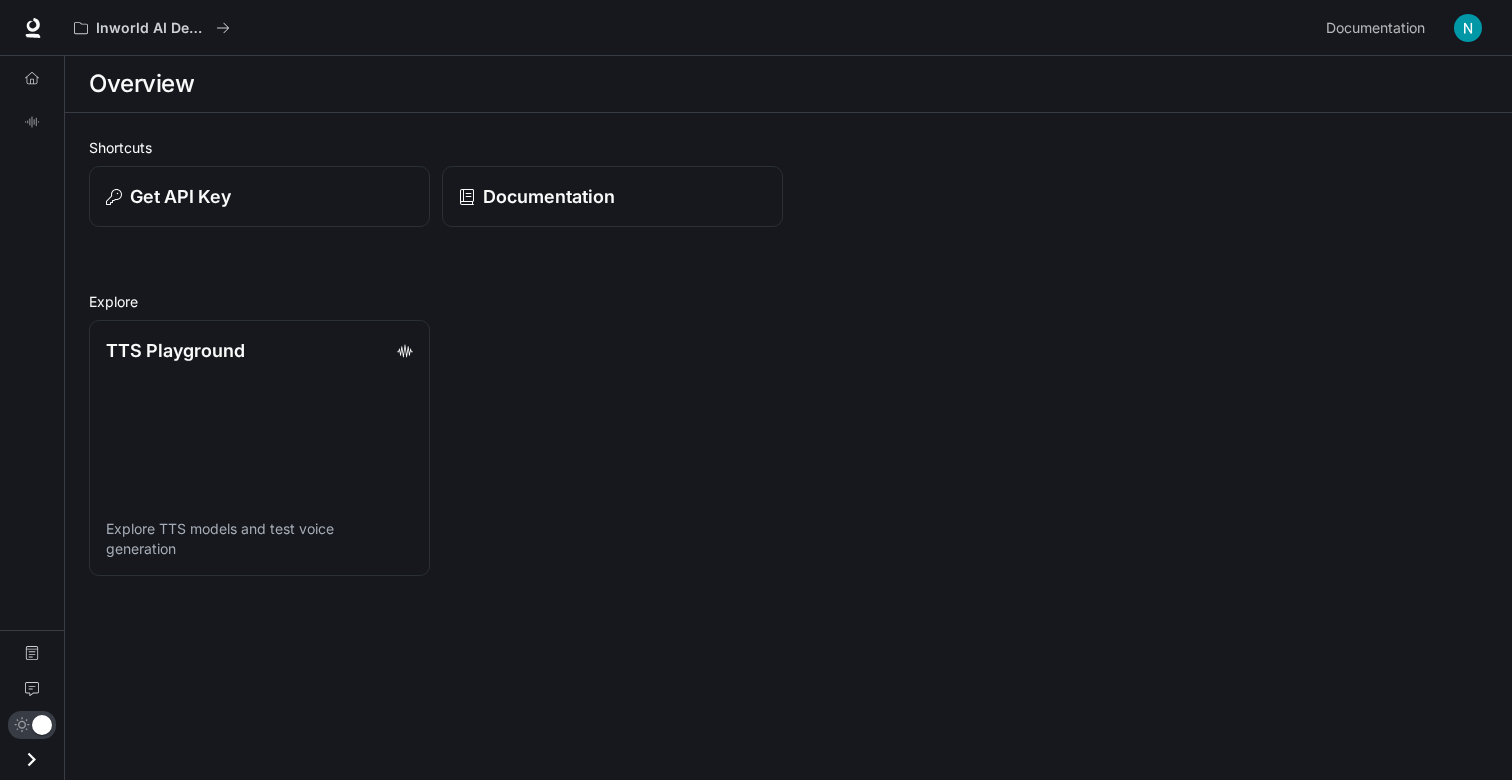 click at bounding box center (31, 759) 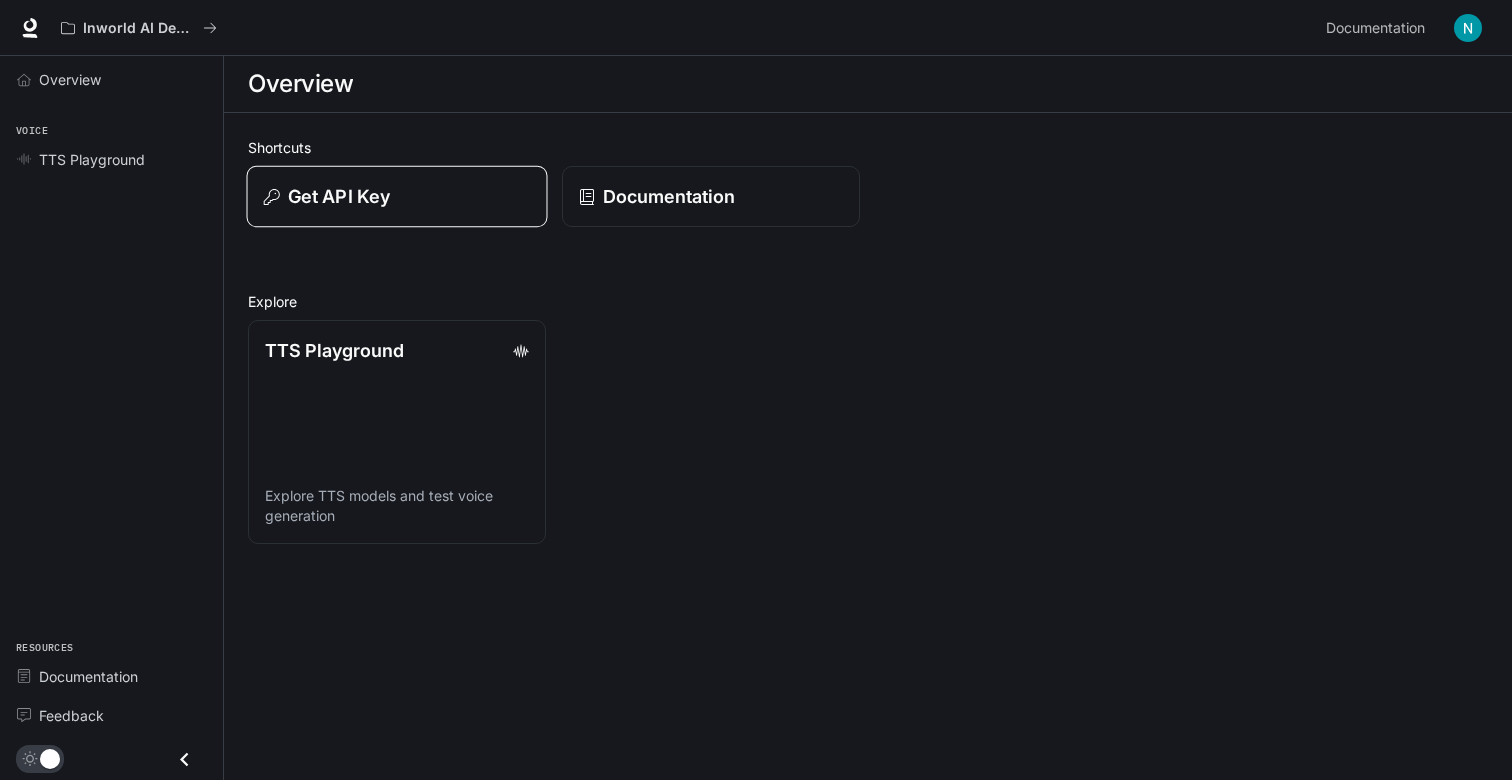click on "Get API Key" at bounding box center [397, 196] 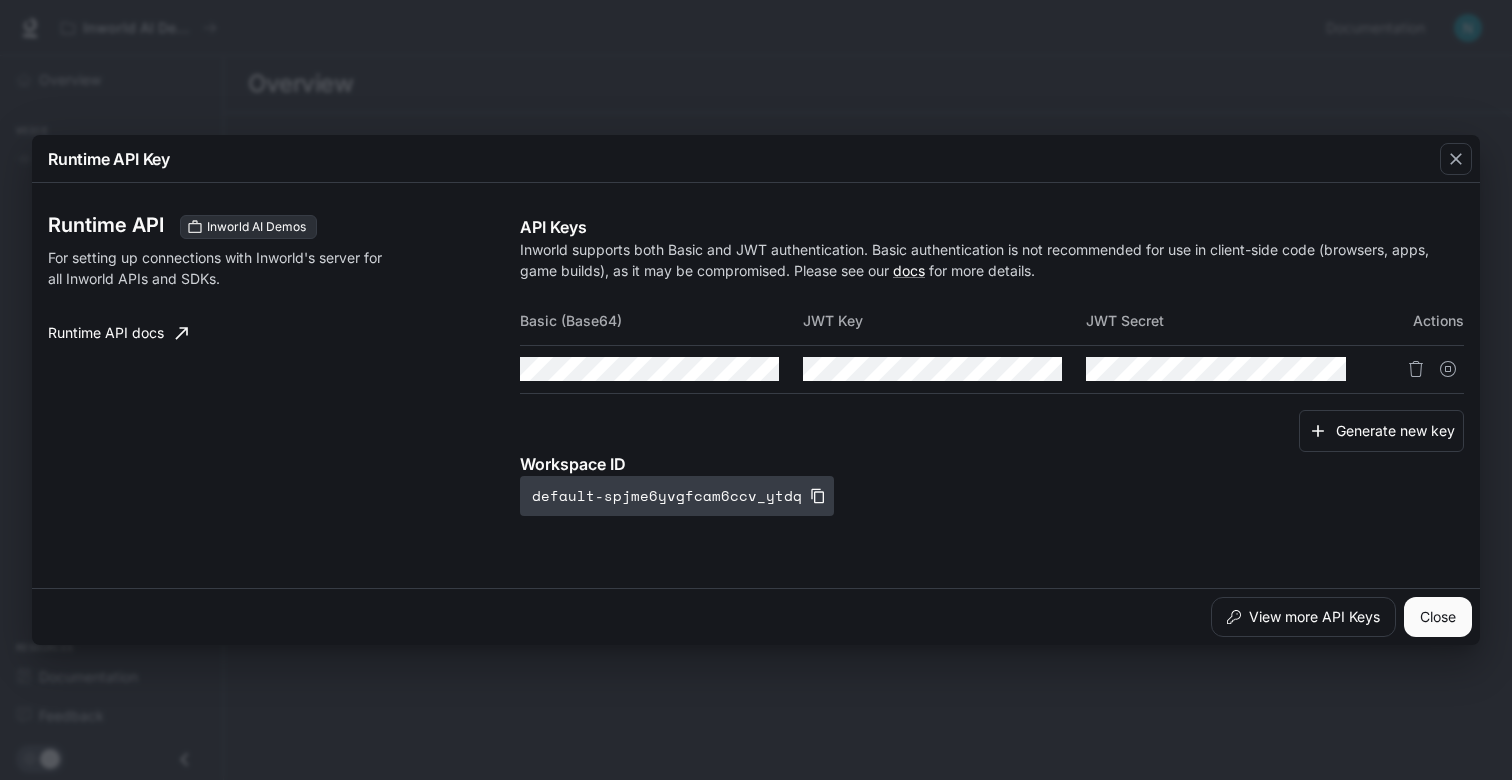 click on "default-spjme6yvgfcam6ccv_ytdq" at bounding box center [677, 496] 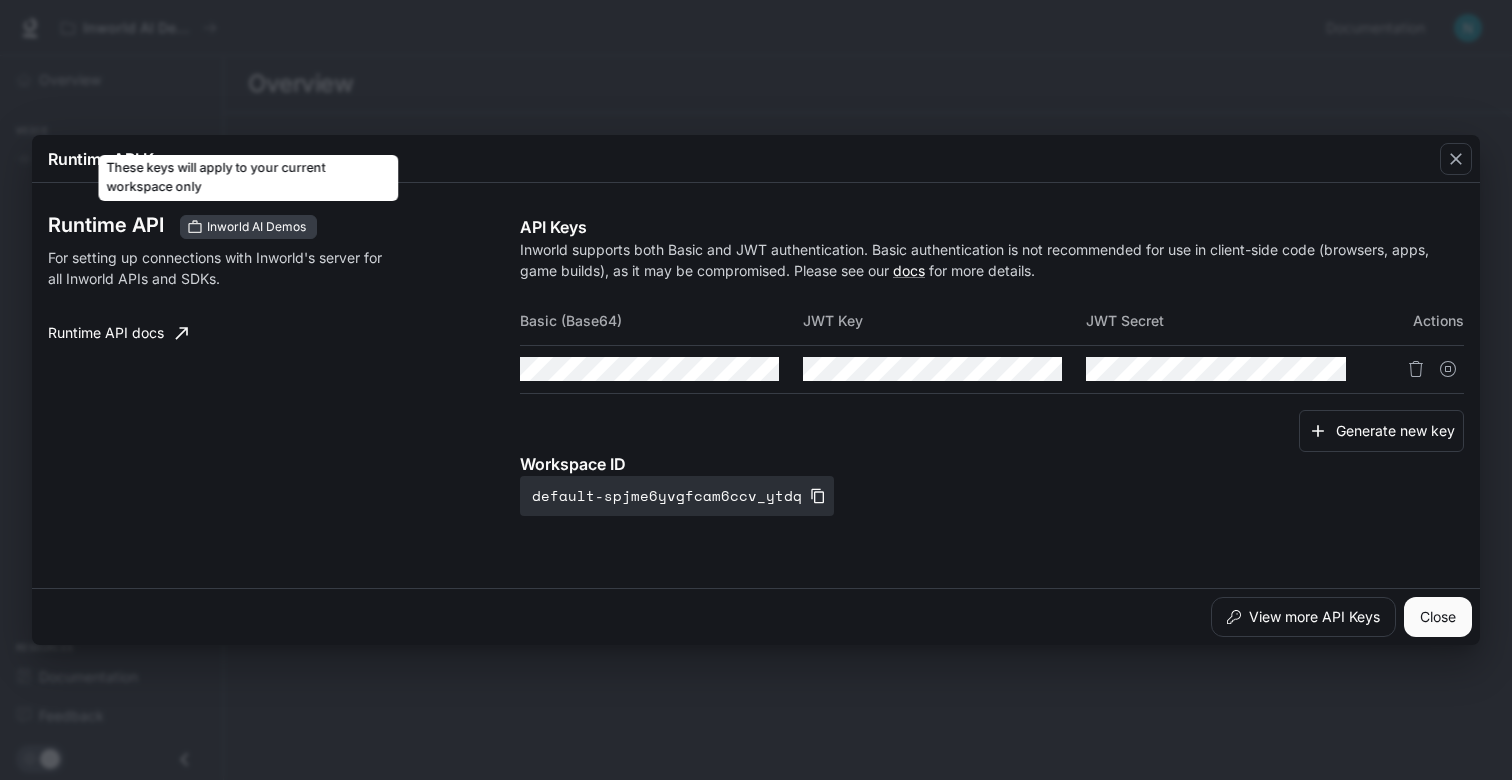 click on "Inworld AI Demos" at bounding box center [256, 227] 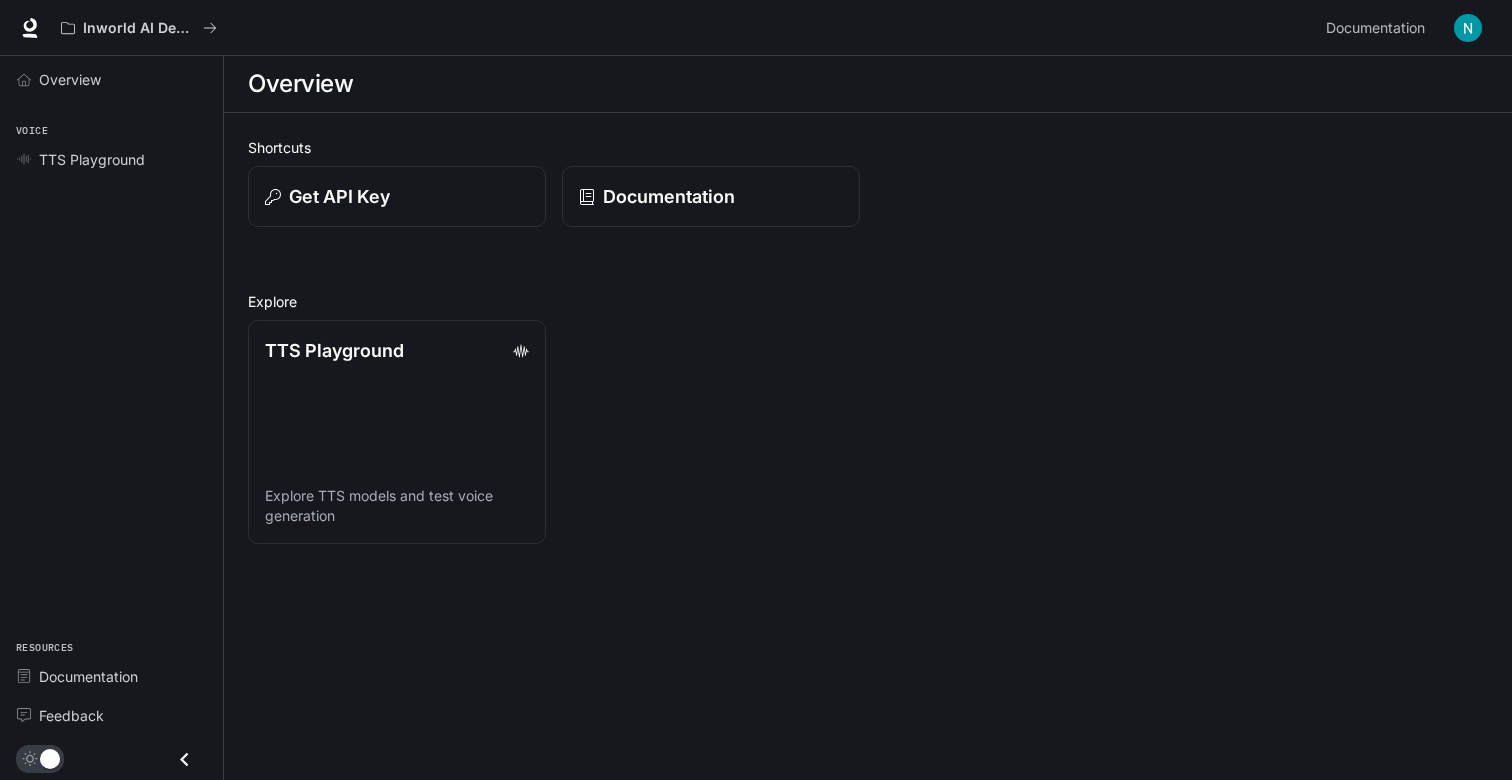 scroll, scrollTop: 0, scrollLeft: 0, axis: both 